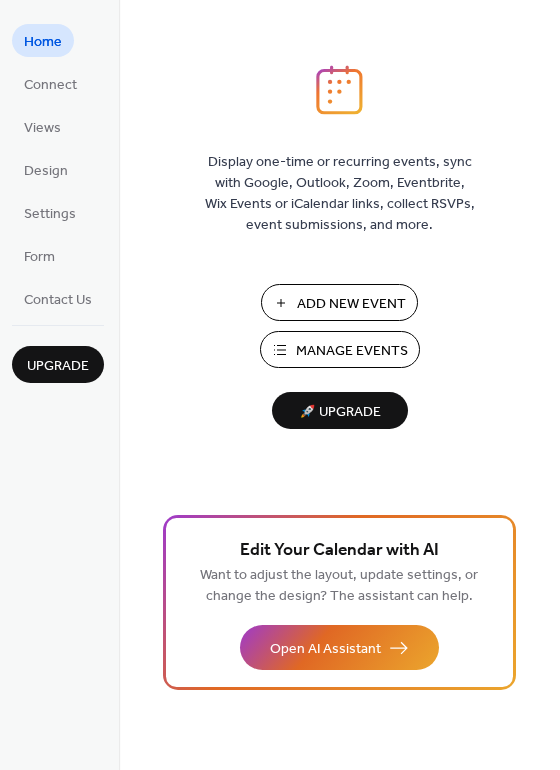 scroll, scrollTop: 0, scrollLeft: 0, axis: both 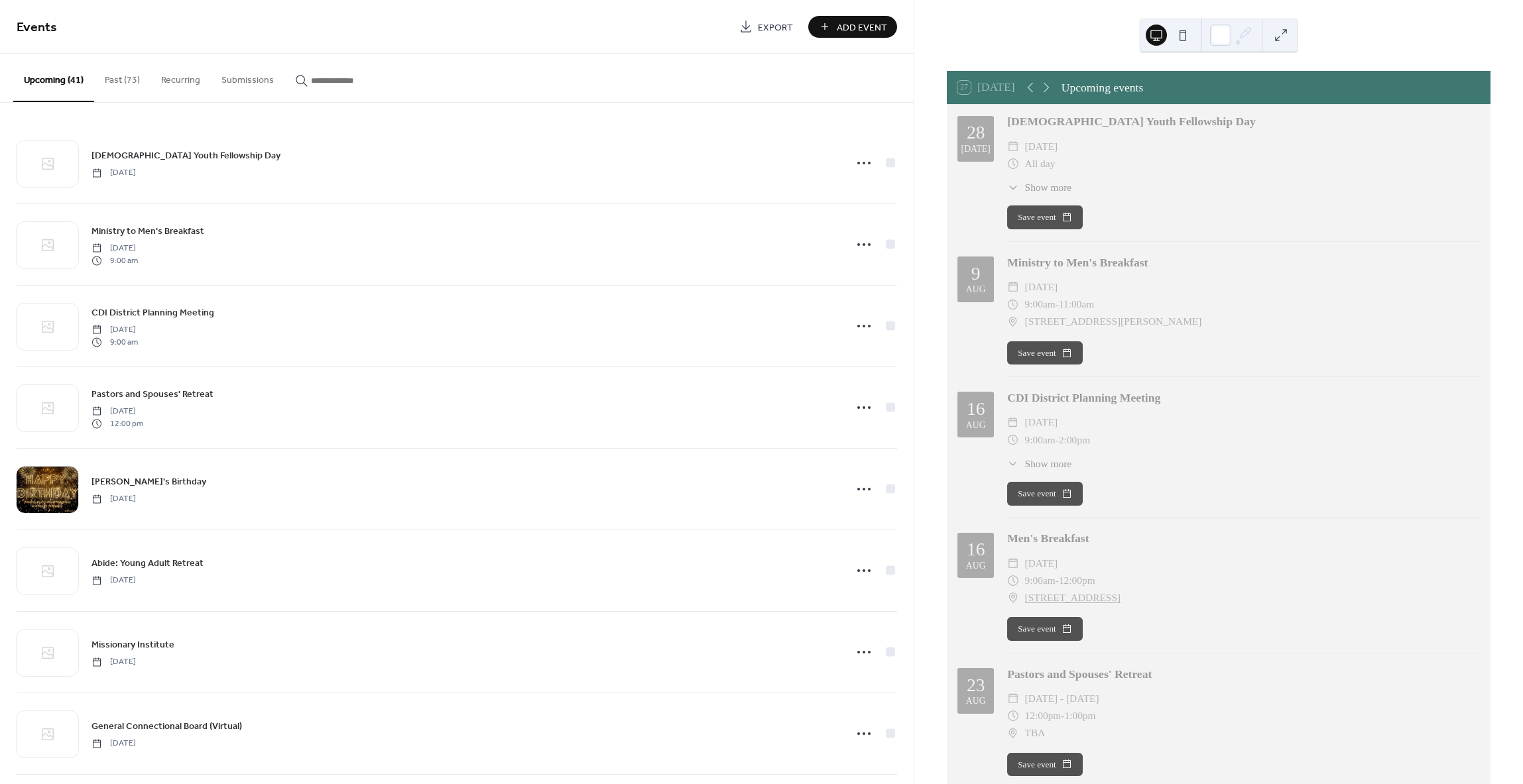 click at bounding box center (351, 80) 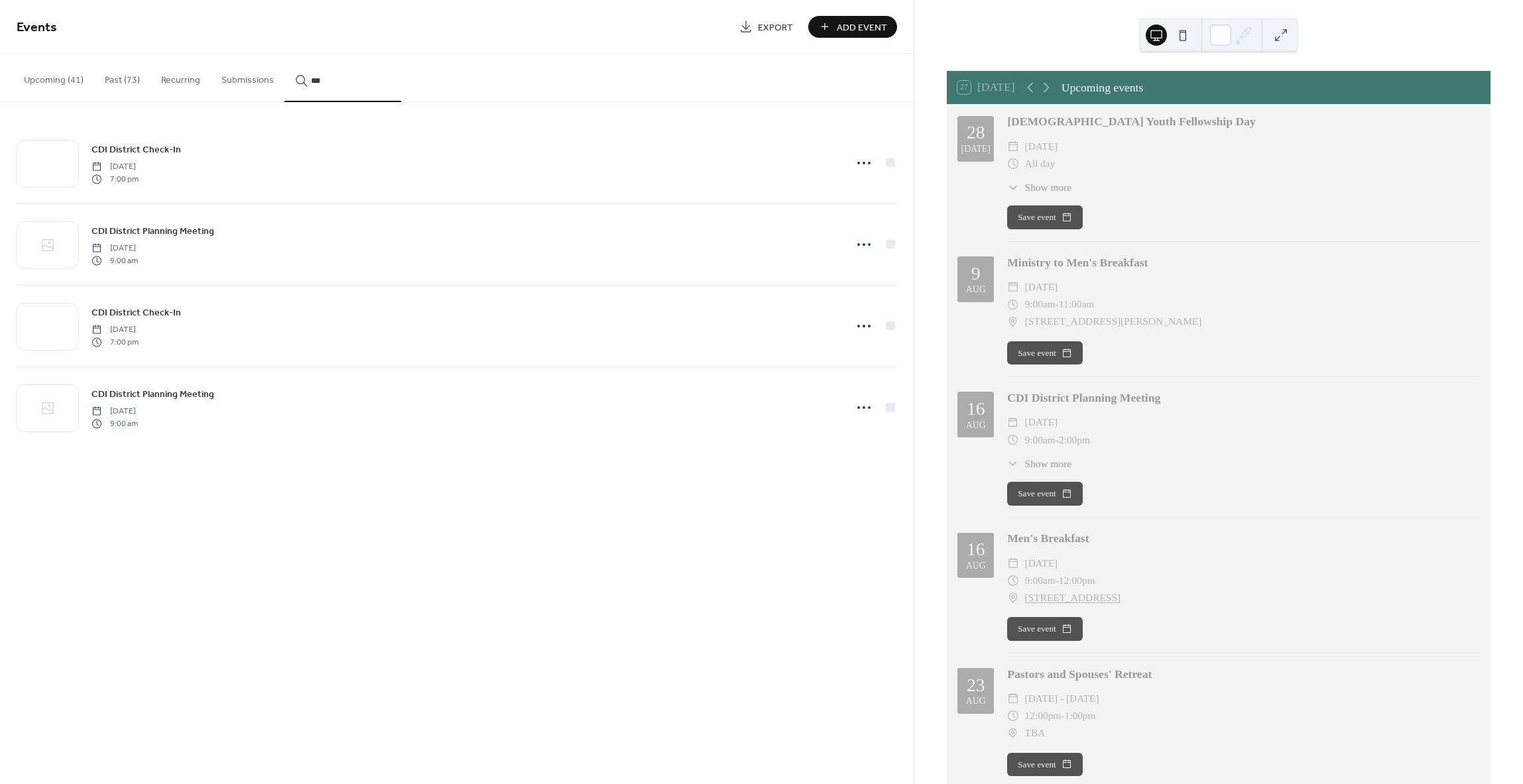 type on "***" 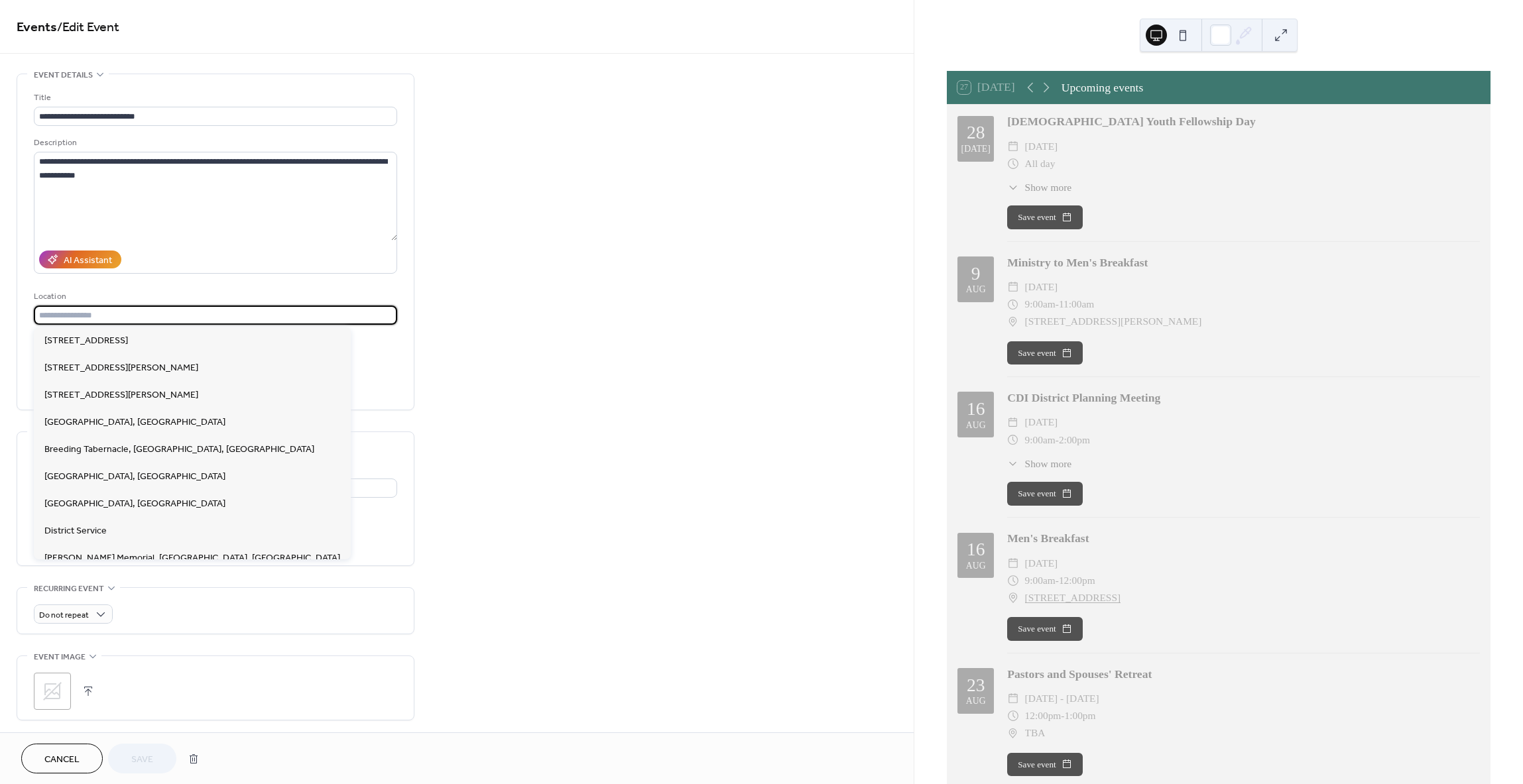 click at bounding box center [215, 315] 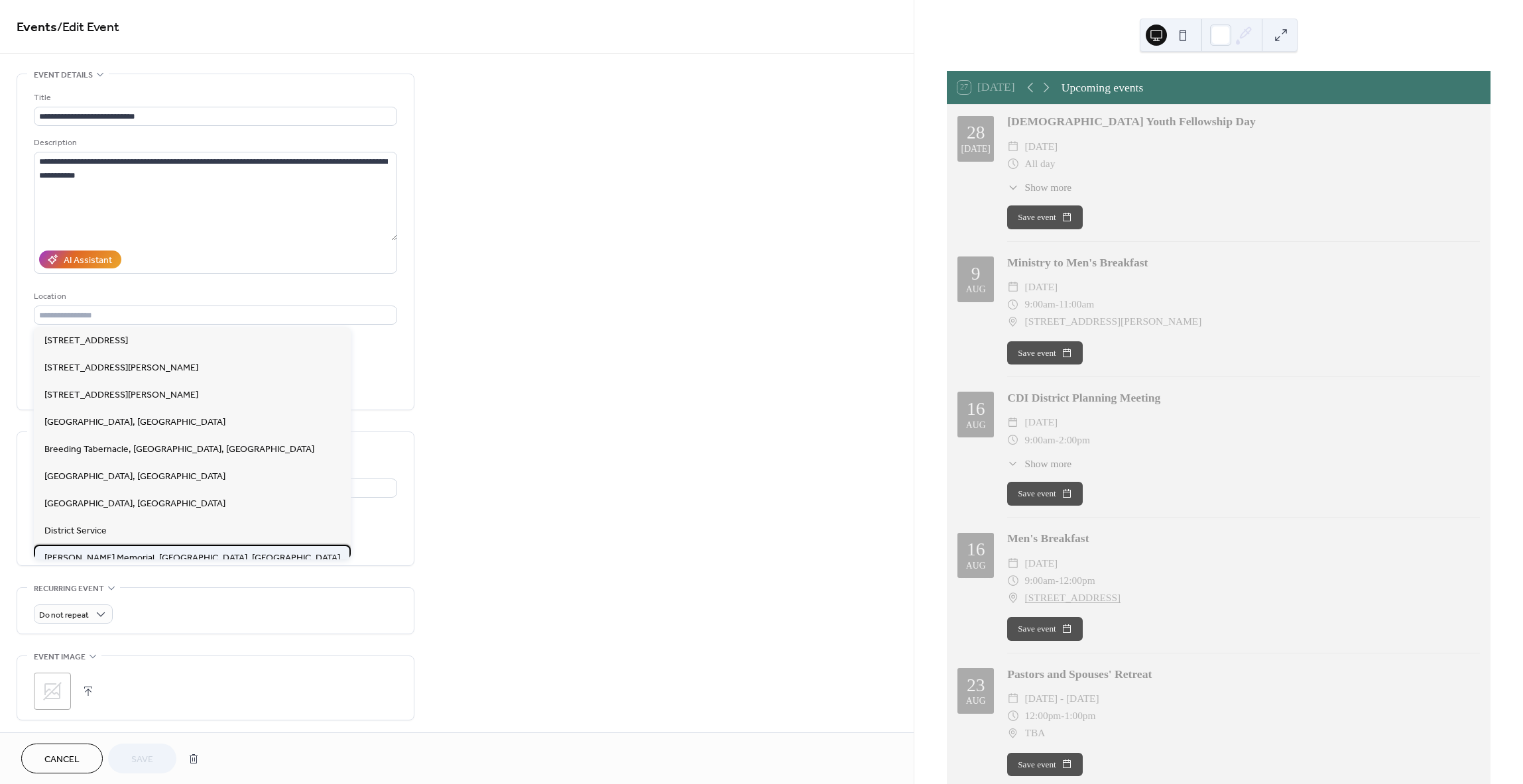 click on "Harris Memorial, Dayton, OH" at bounding box center (192, 558) 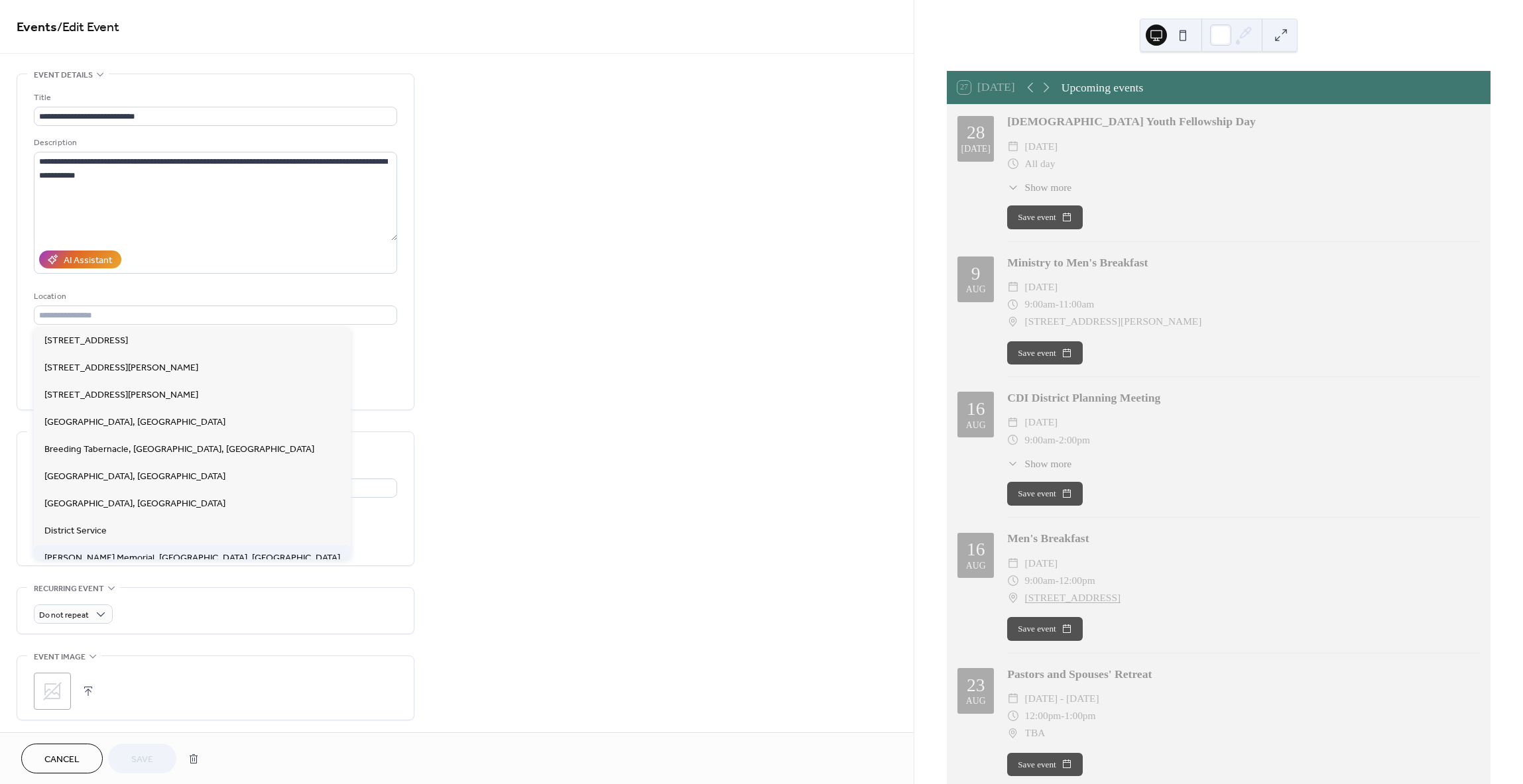 type on "**********" 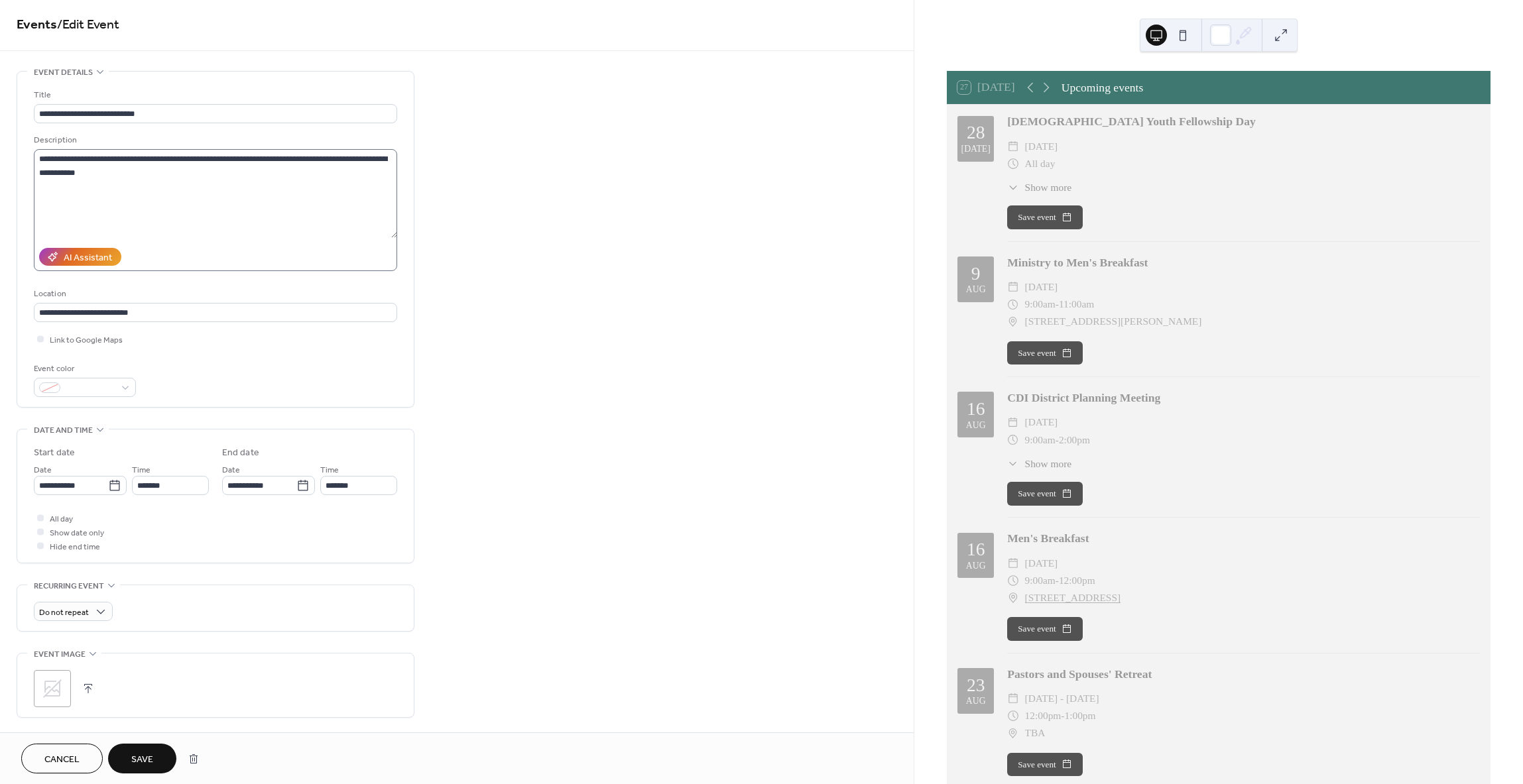 scroll, scrollTop: 0, scrollLeft: 0, axis: both 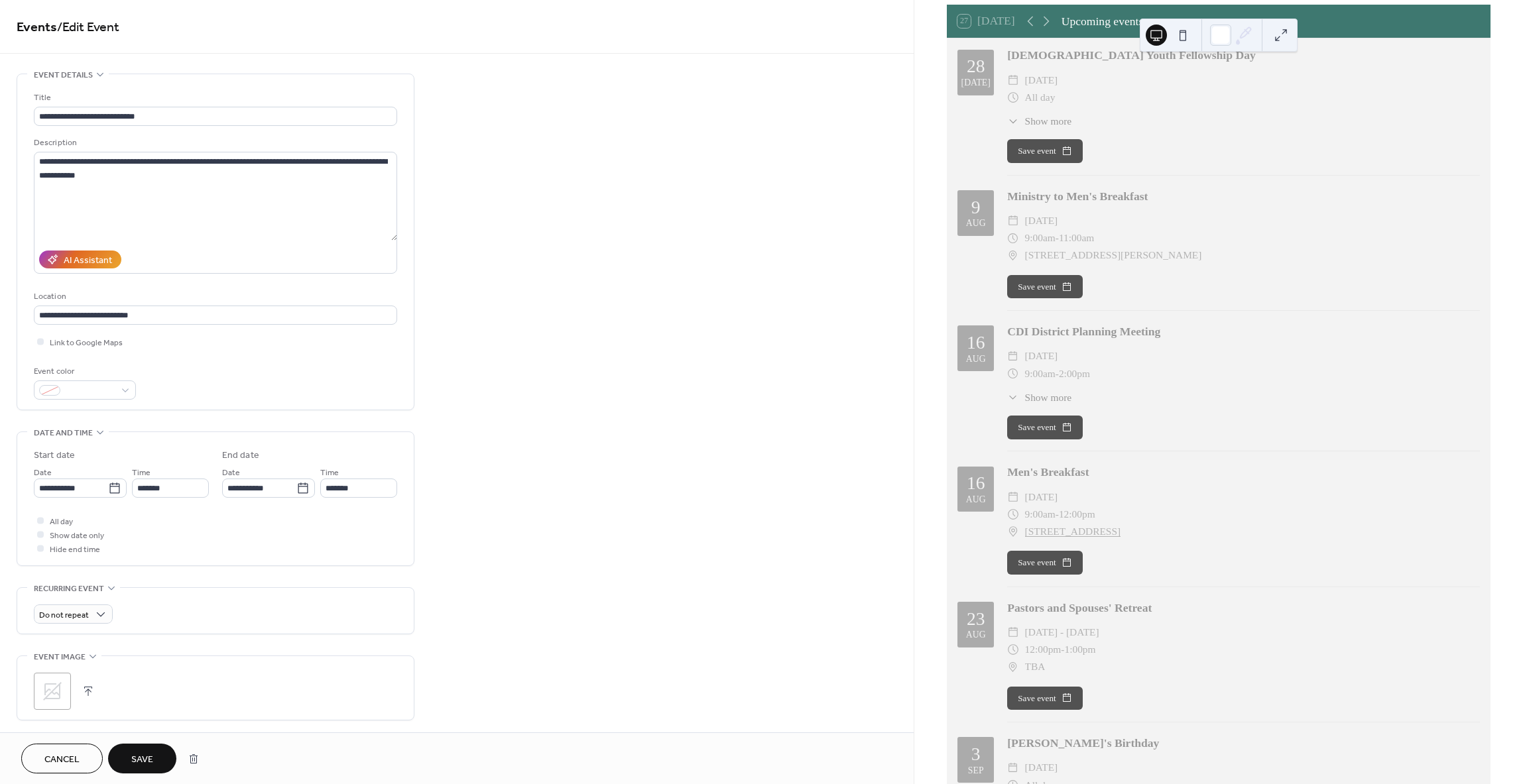 click on "Save" at bounding box center [142, 759] 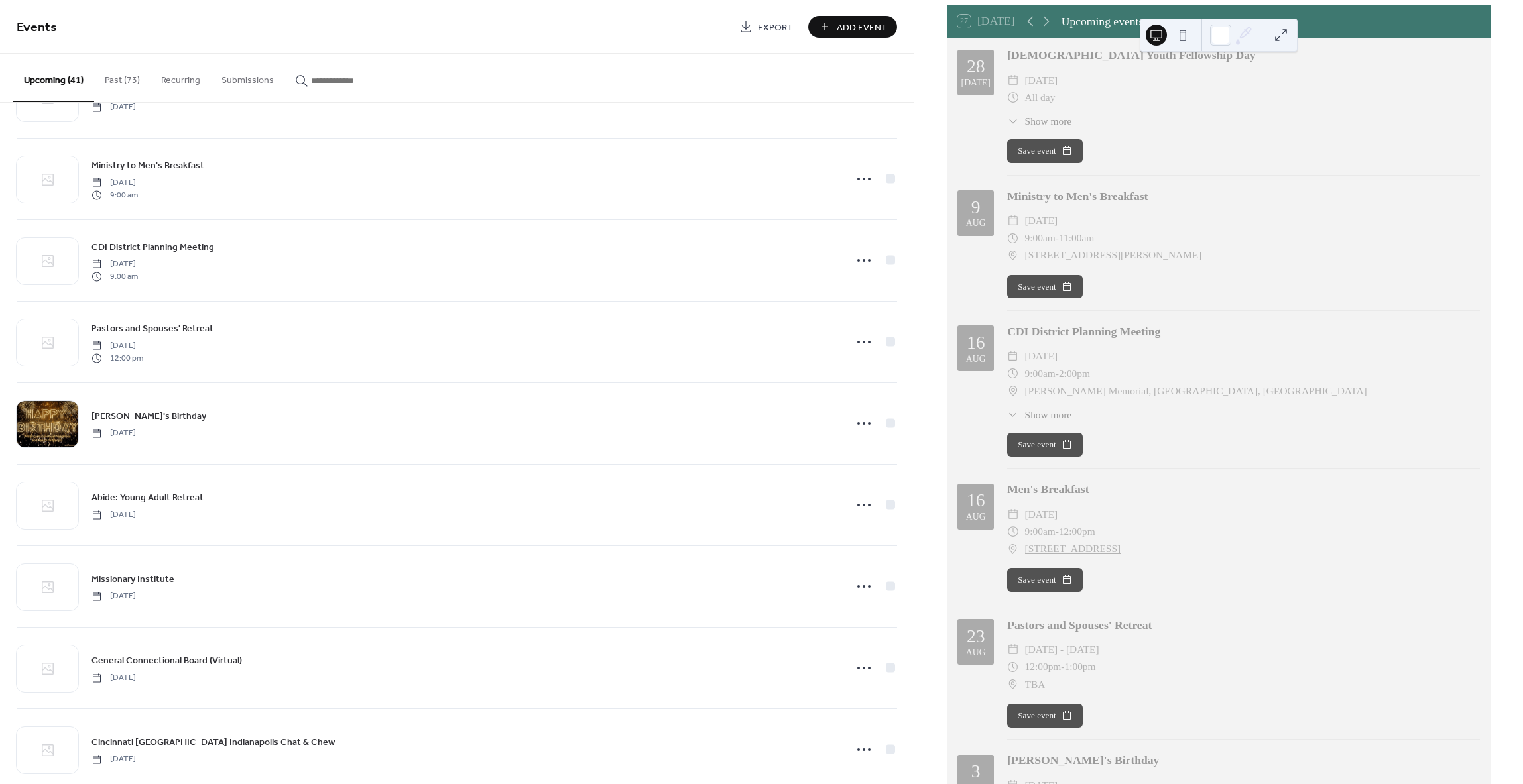 scroll, scrollTop: 66, scrollLeft: 0, axis: vertical 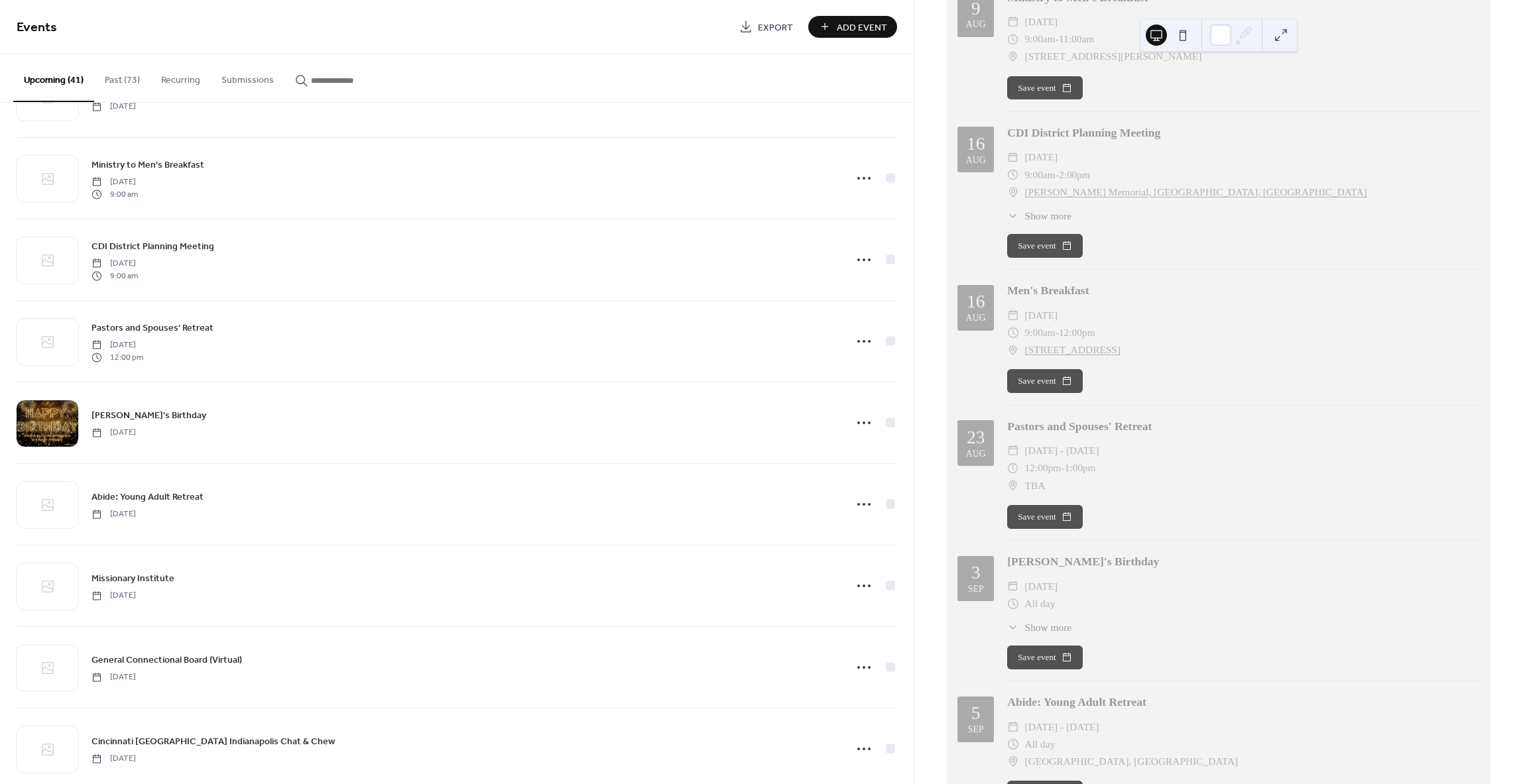 click at bounding box center [351, 80] 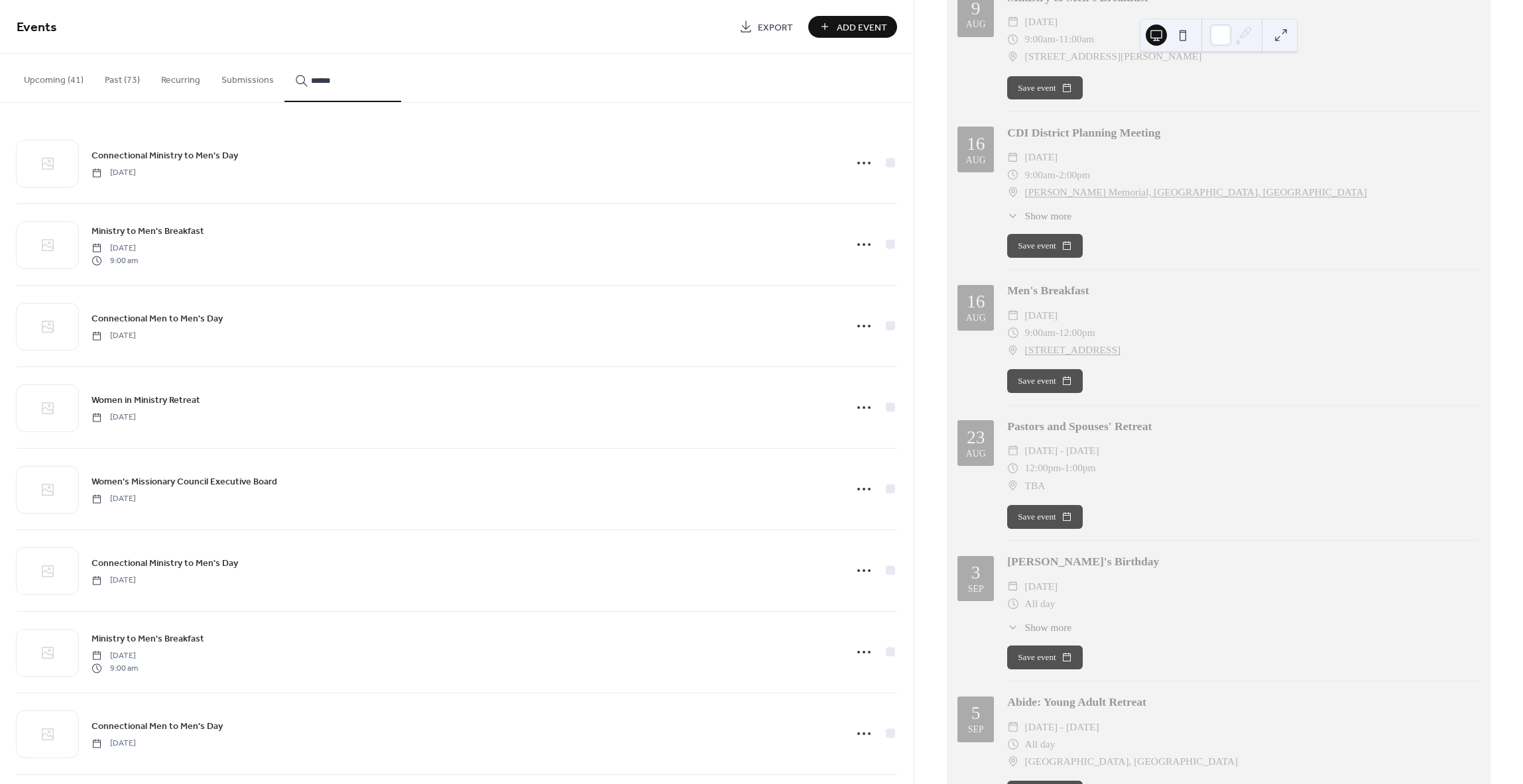 click on "*****" at bounding box center (343, 78) 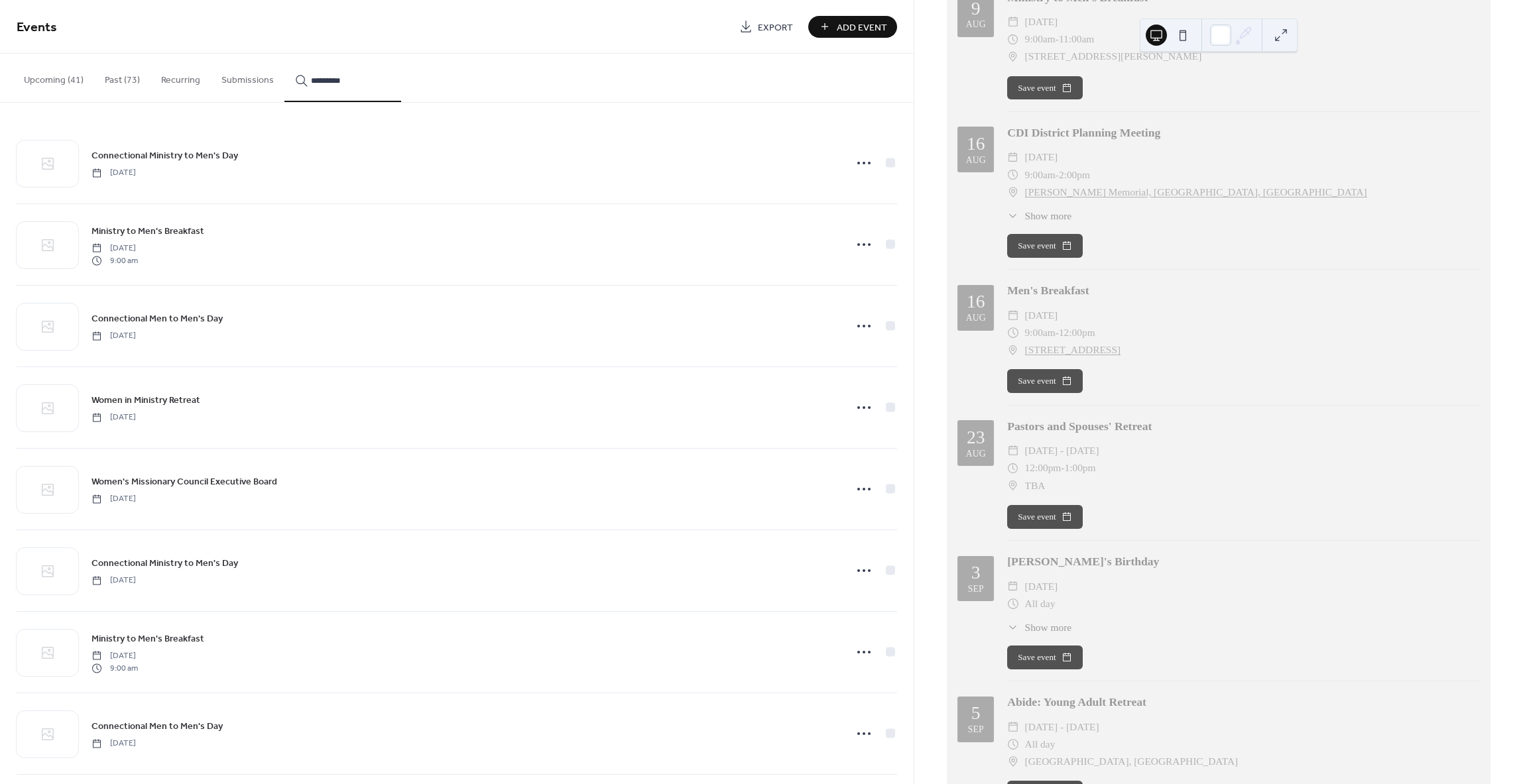 type on "*********" 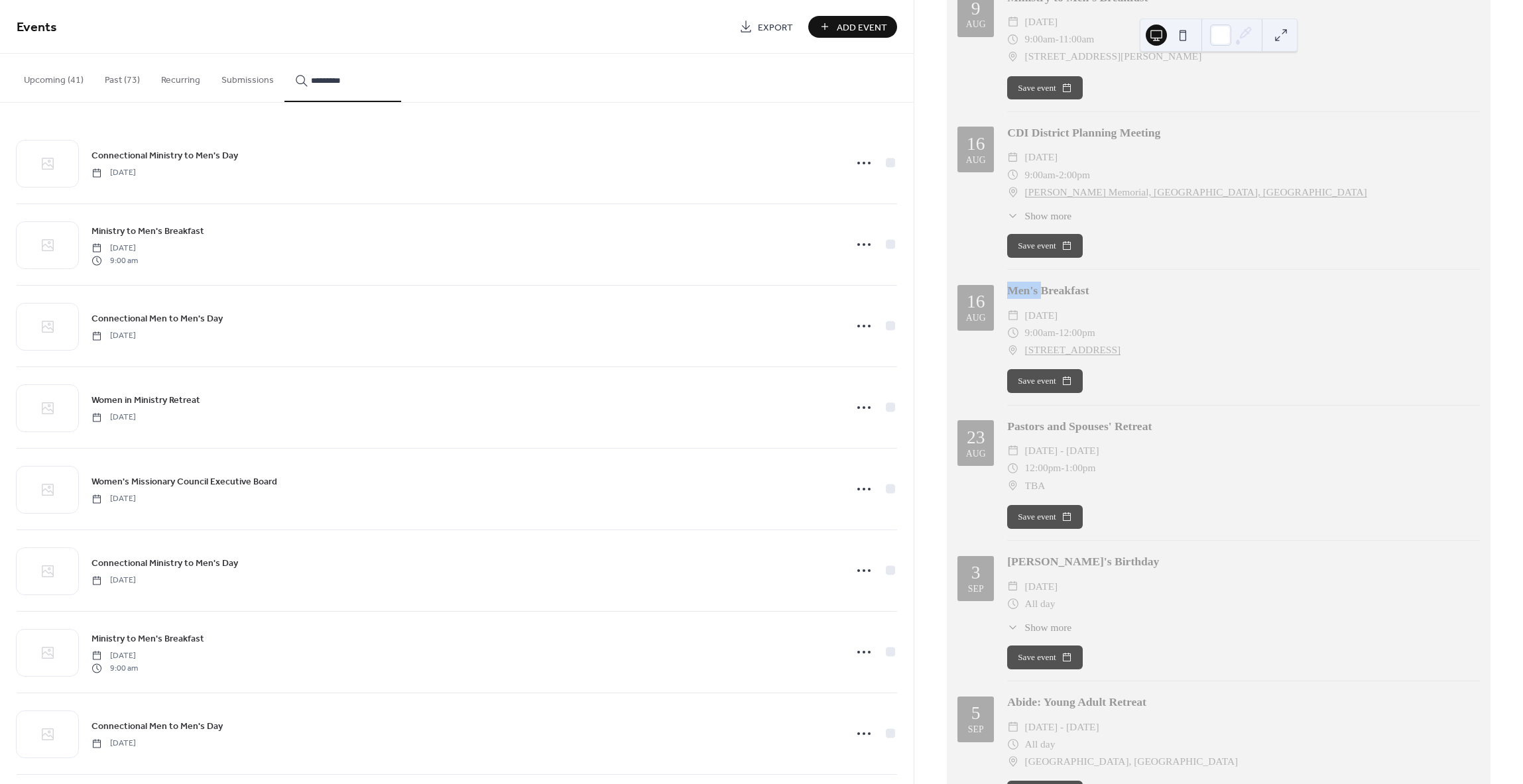 click on "Men's Breakfast" at bounding box center [1243, 290] 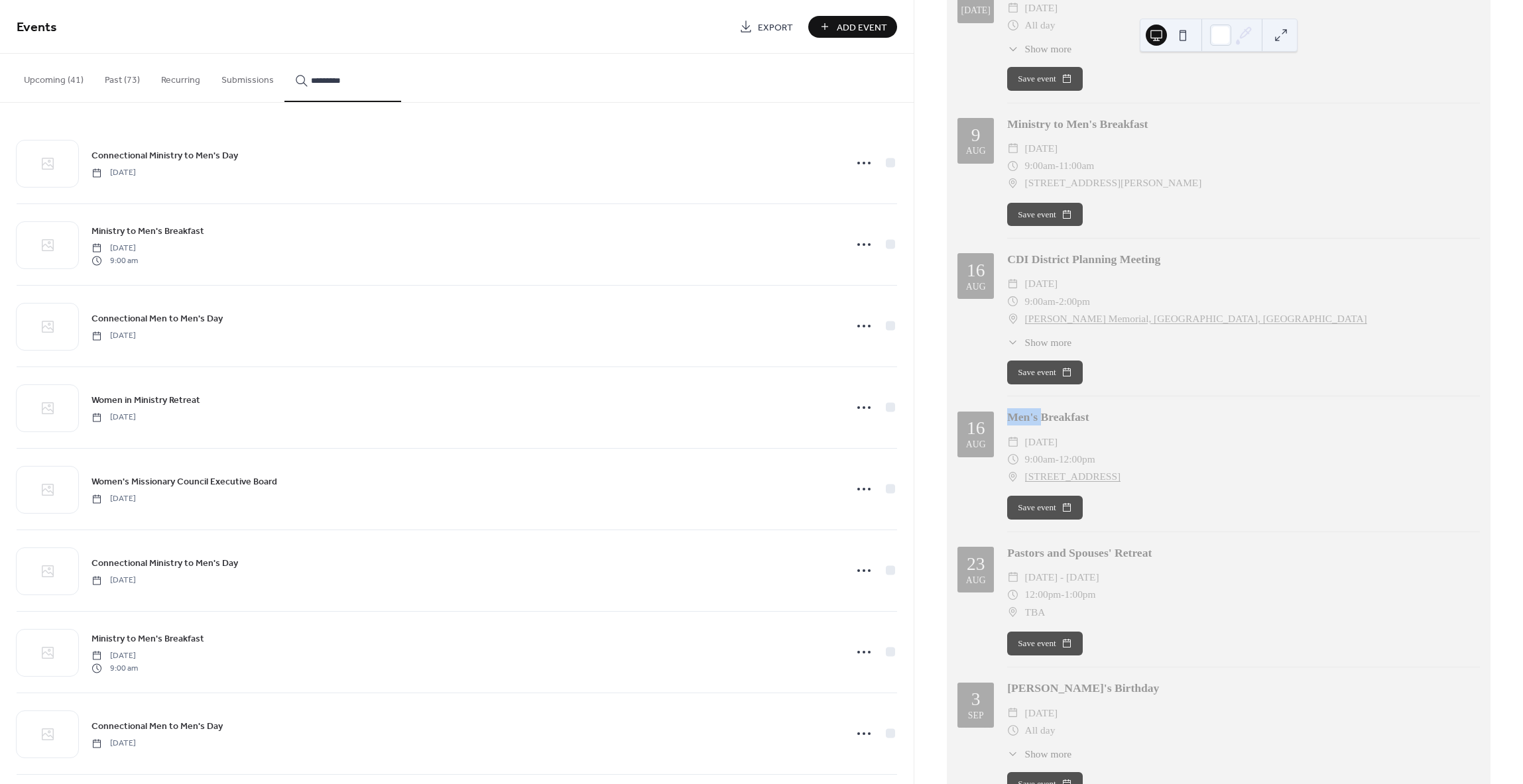 scroll, scrollTop: 331, scrollLeft: 0, axis: vertical 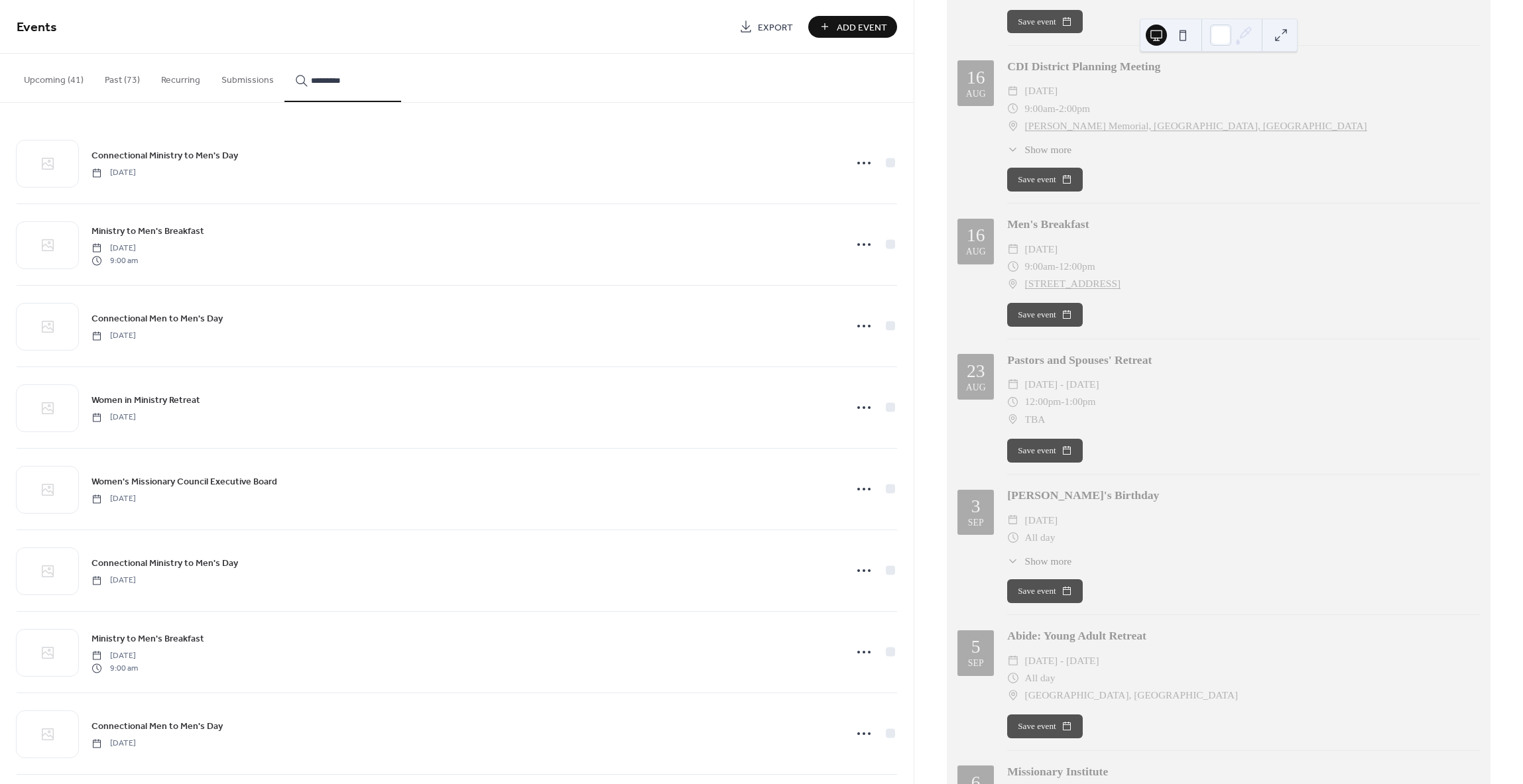 click on "Men's Breakfast" at bounding box center (1243, 224) 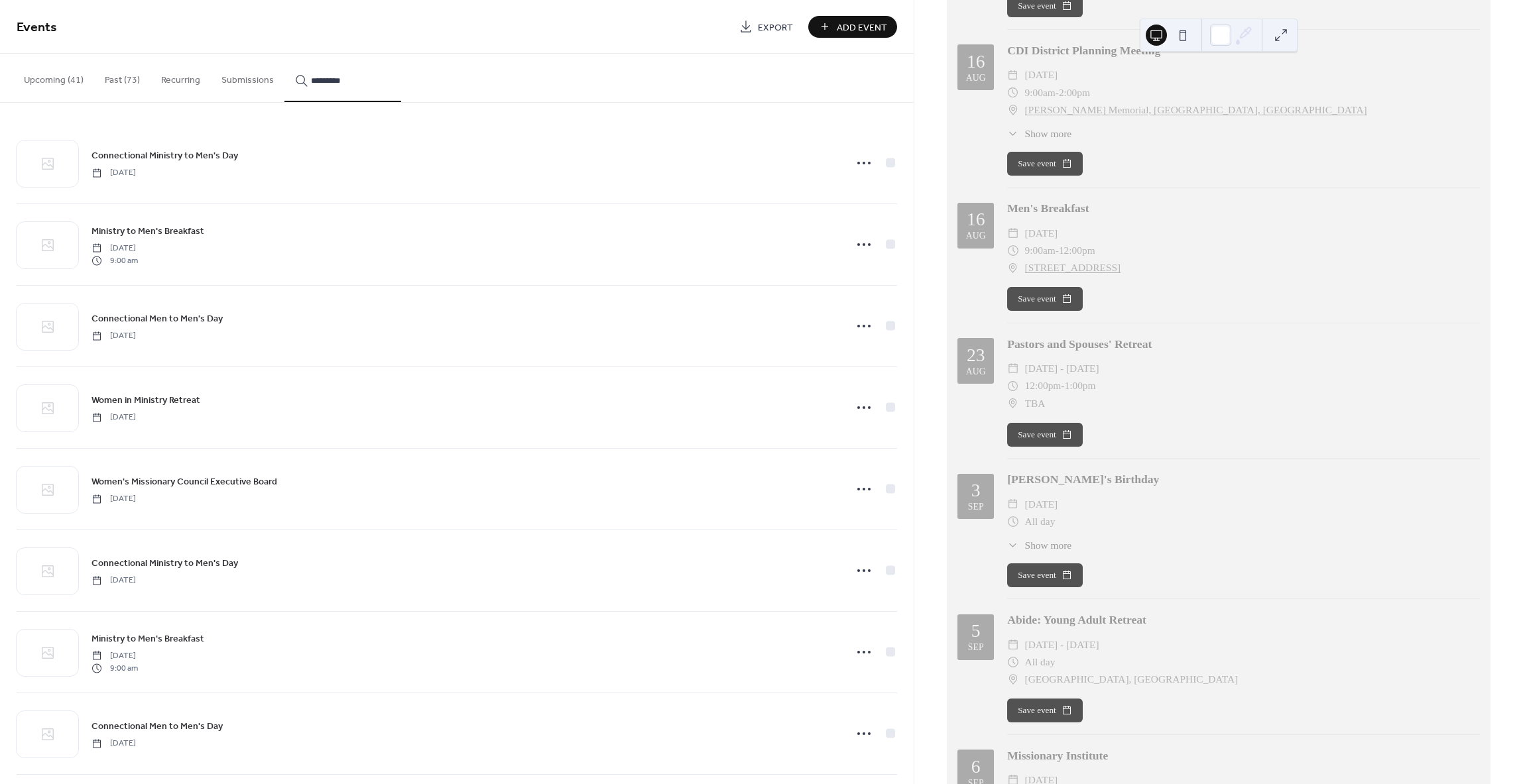 scroll, scrollTop: 331, scrollLeft: 0, axis: vertical 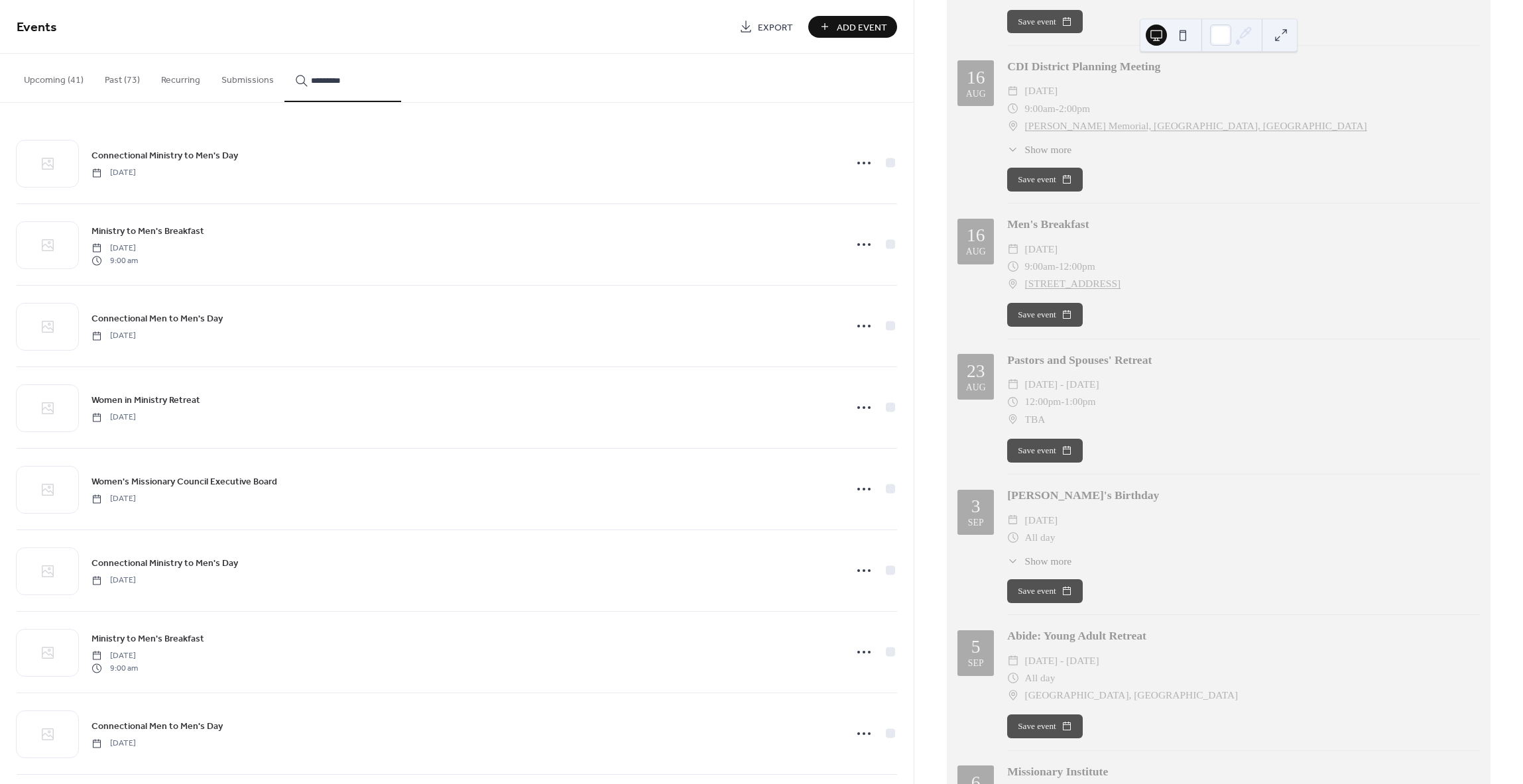 click on "Upcoming (41) Past (73) Recurring Submissions *********" at bounding box center (457, 78) 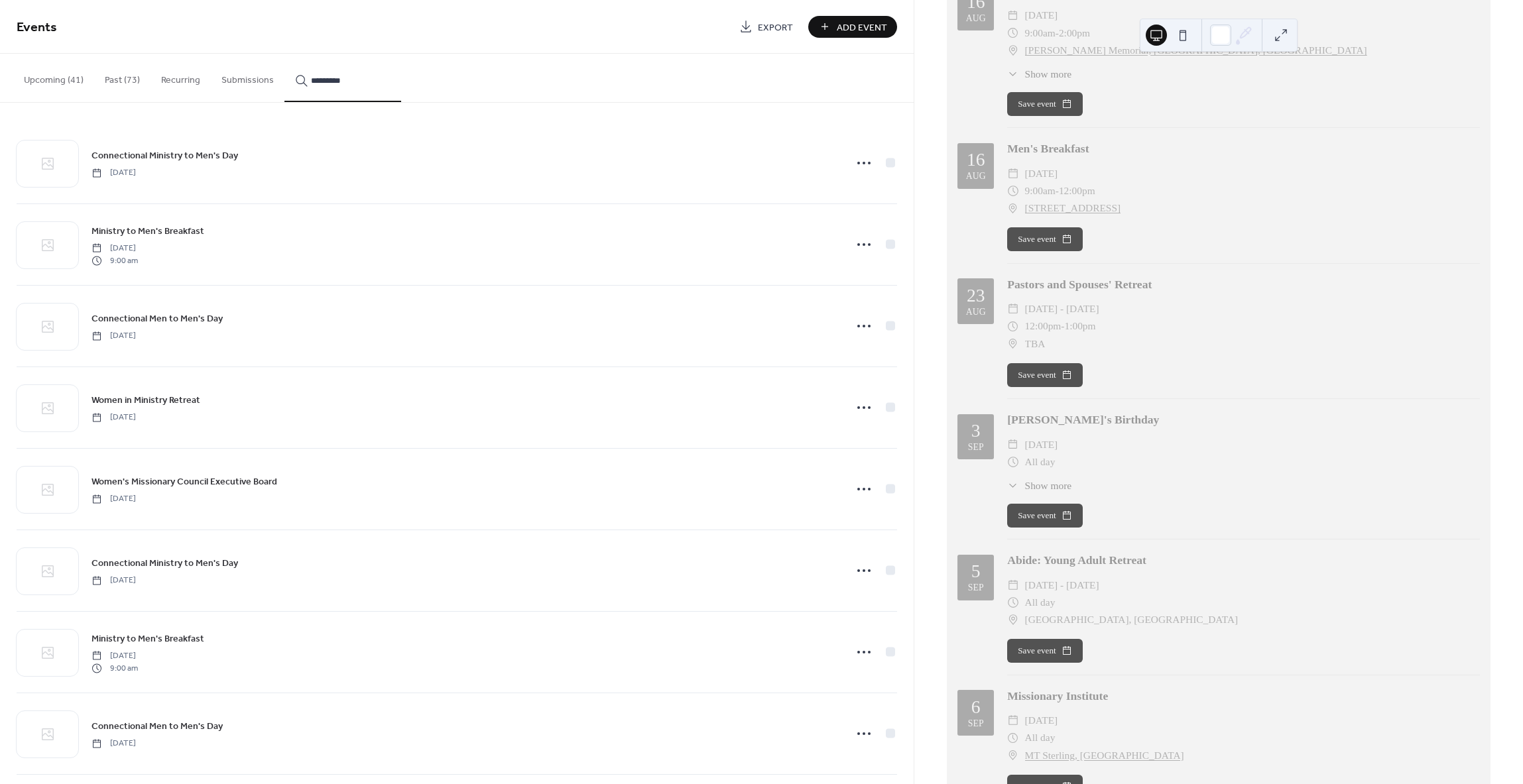 scroll, scrollTop: 265, scrollLeft: 0, axis: vertical 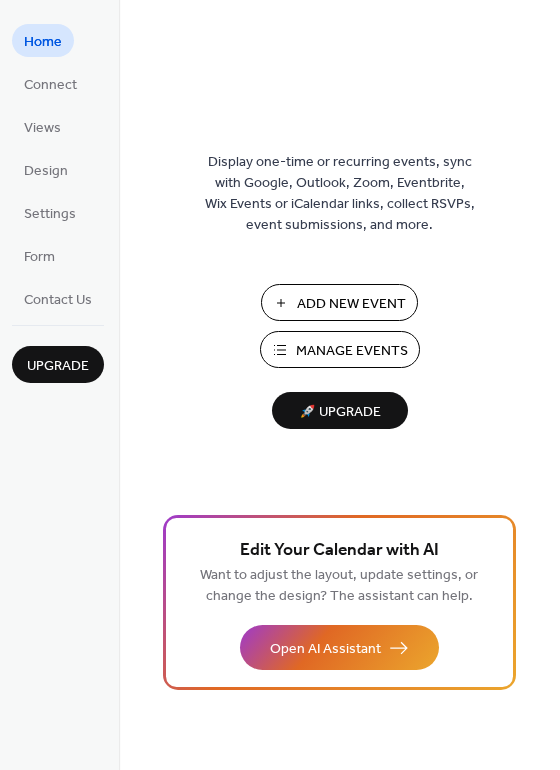click on "Manage Events" at bounding box center (352, 351) 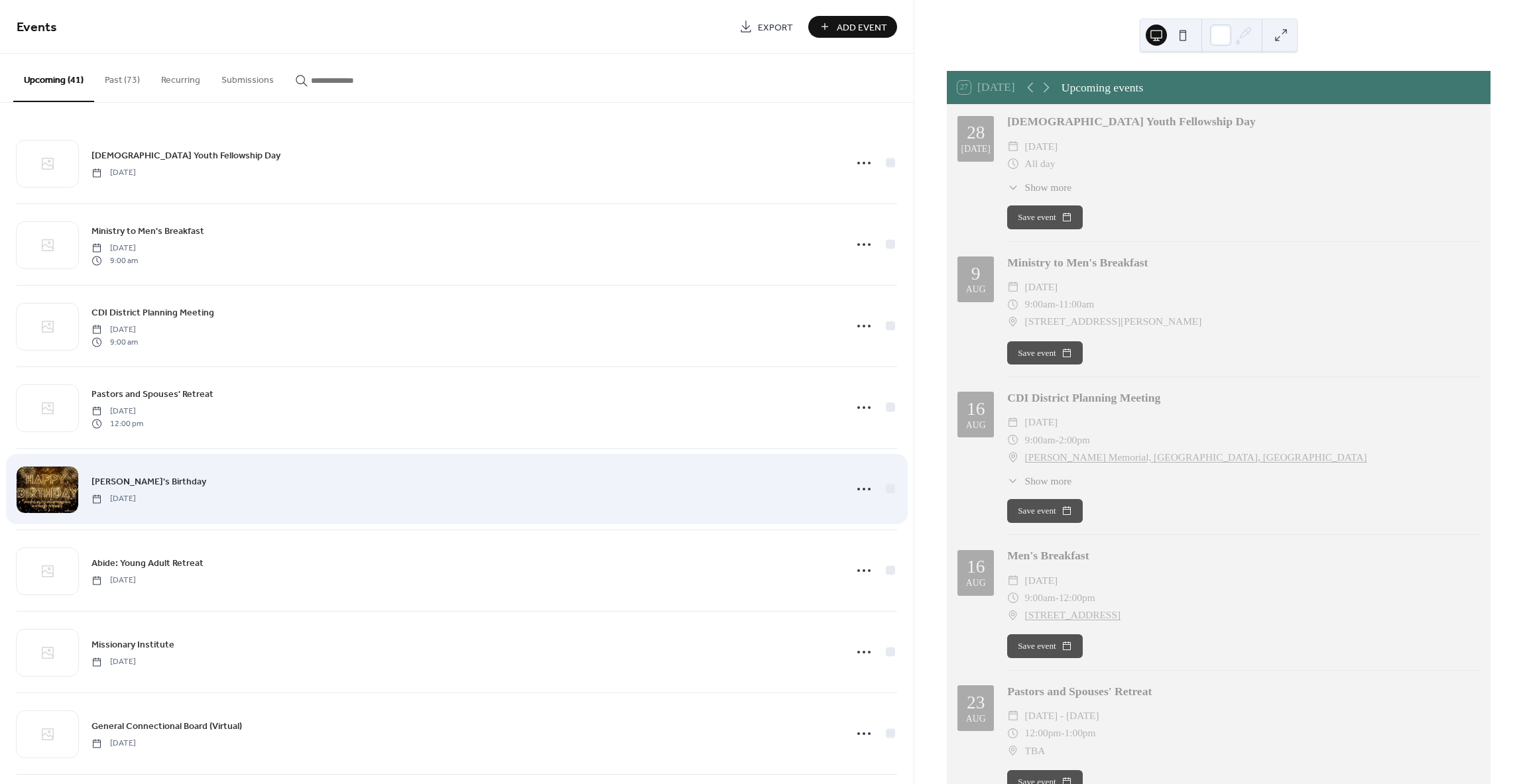 scroll, scrollTop: 0, scrollLeft: 0, axis: both 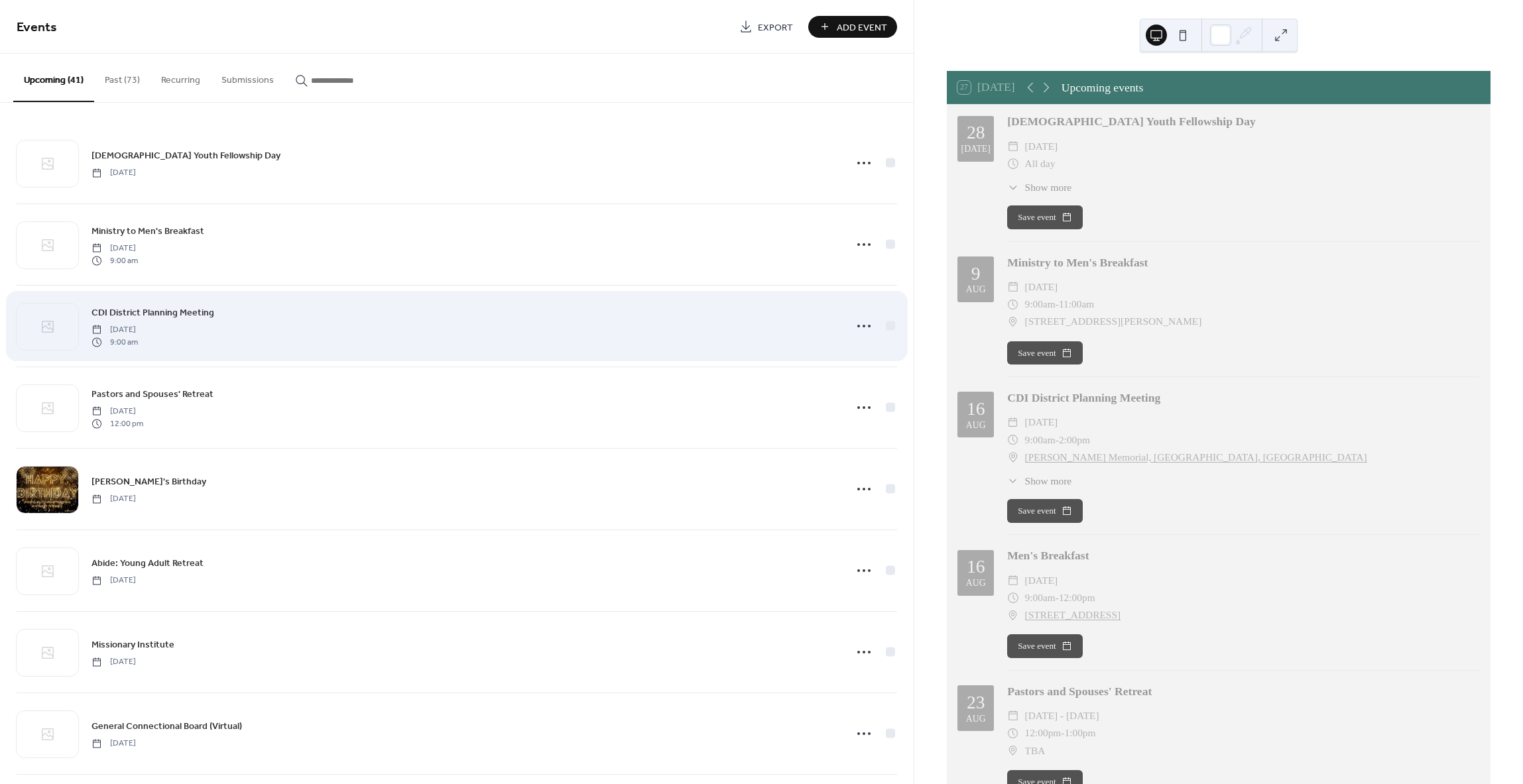 click on "[DATE]" at bounding box center (115, 330) 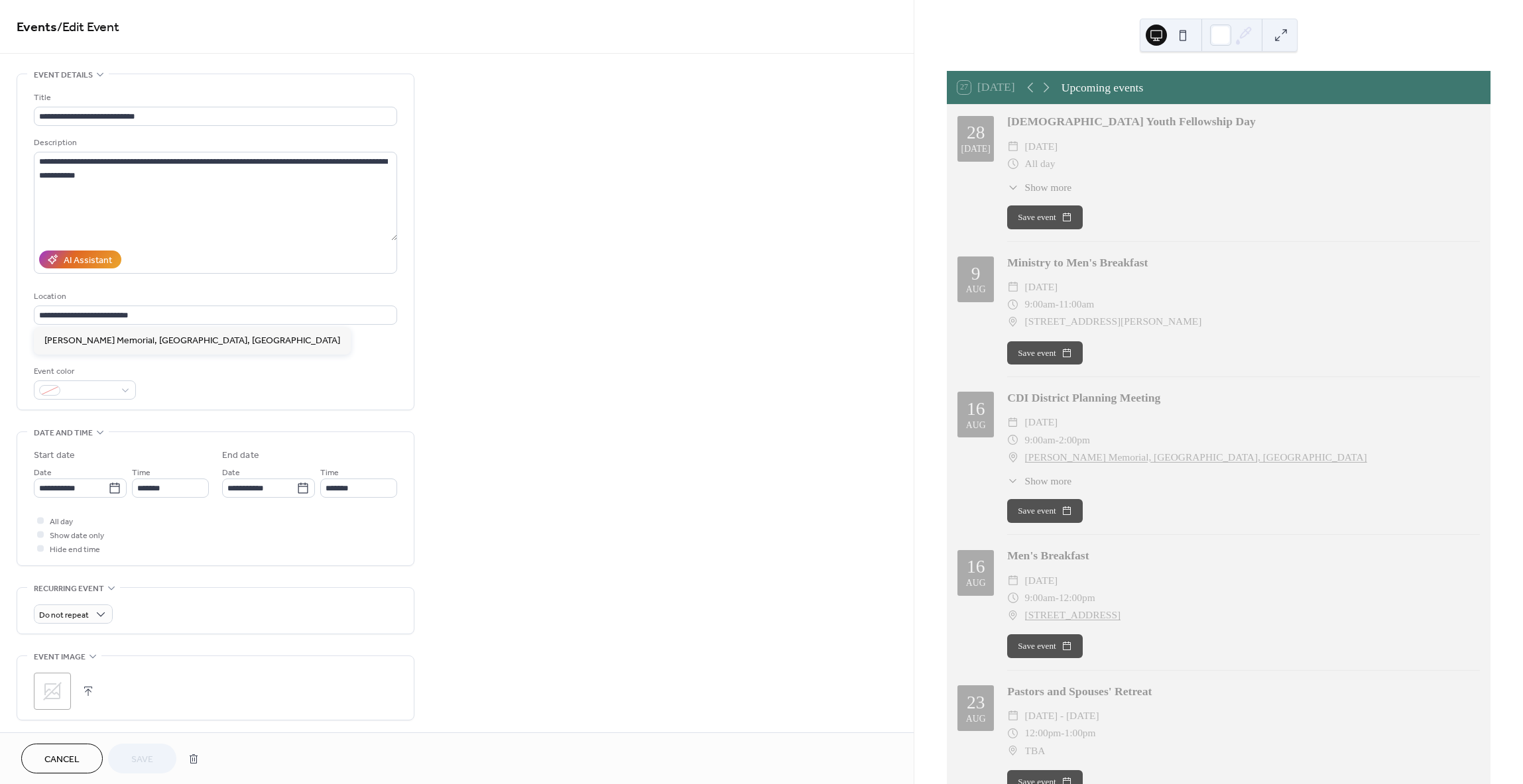 click on "Location" at bounding box center [214, 296] 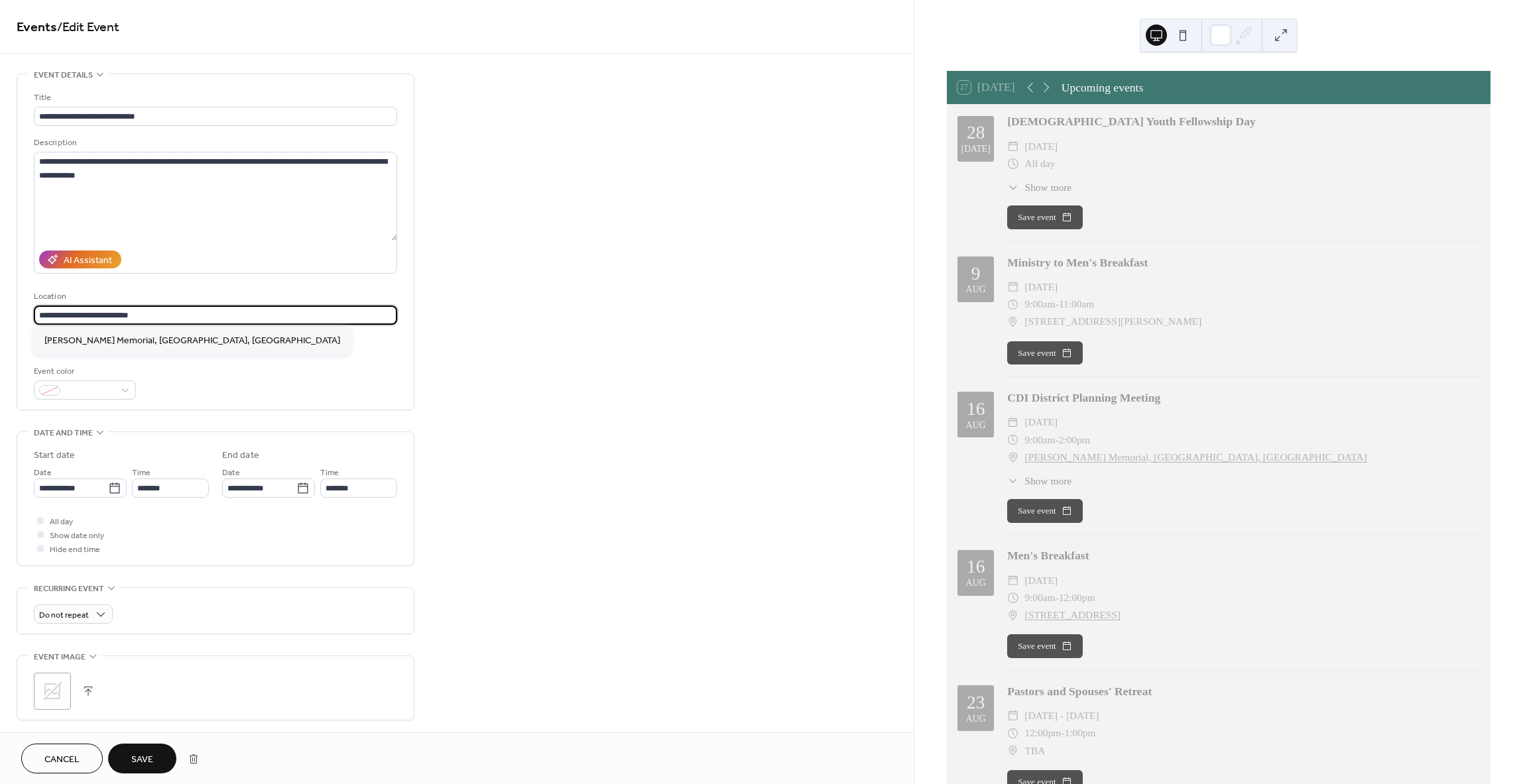 drag, startPoint x: 146, startPoint y: 315, endPoint x: -46, endPoint y: 304, distance: 192.31485 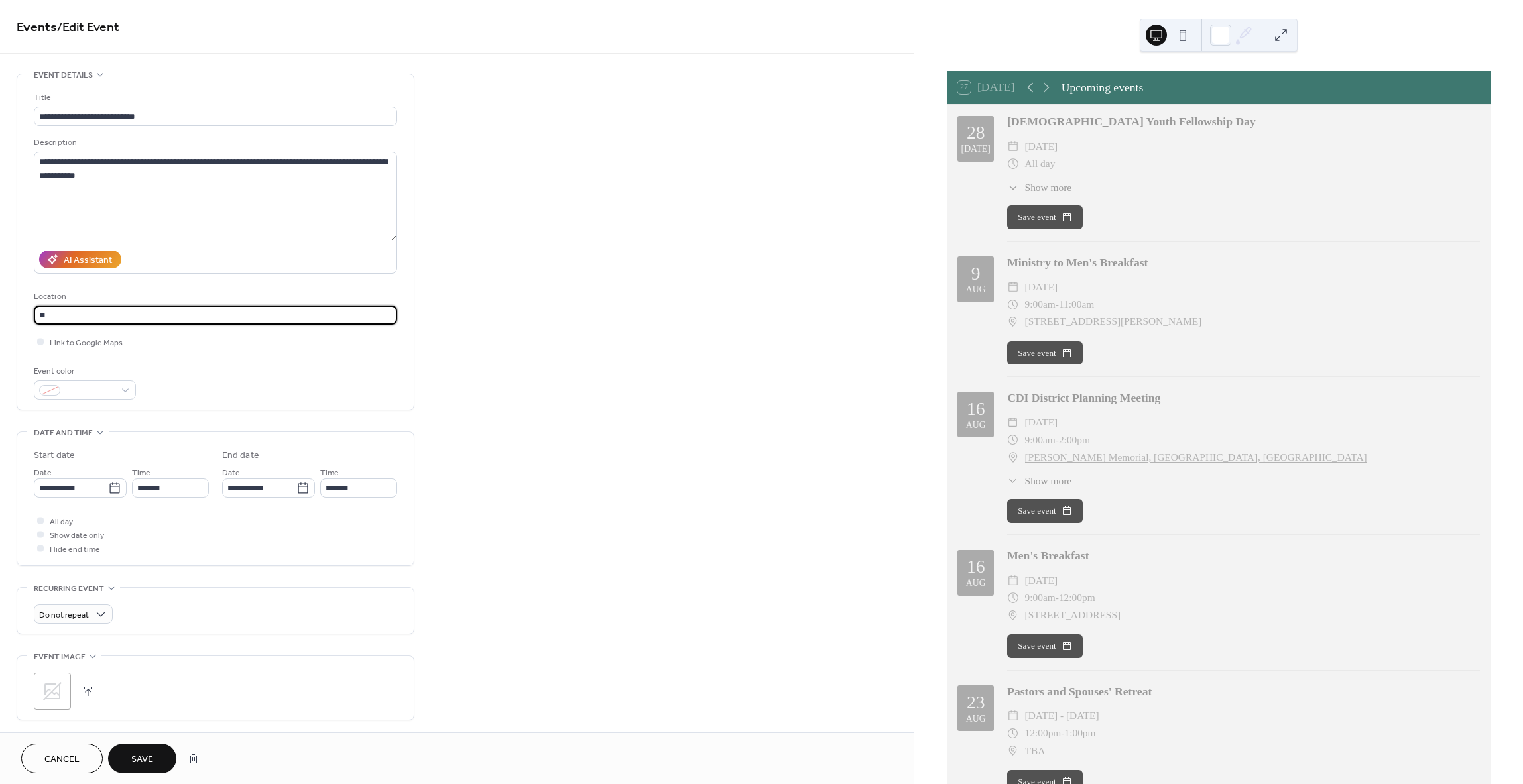 type on "*" 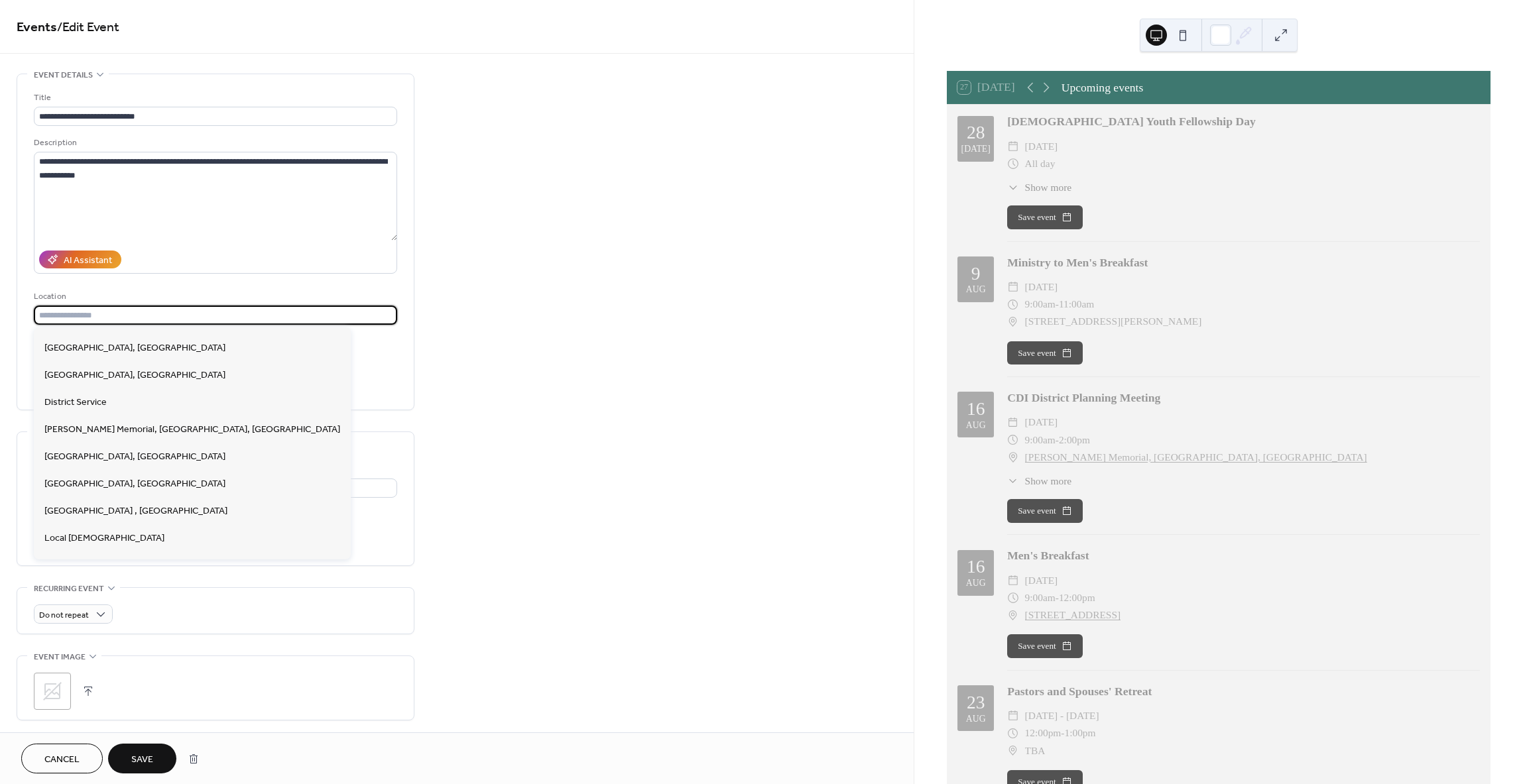 scroll, scrollTop: 0, scrollLeft: 0, axis: both 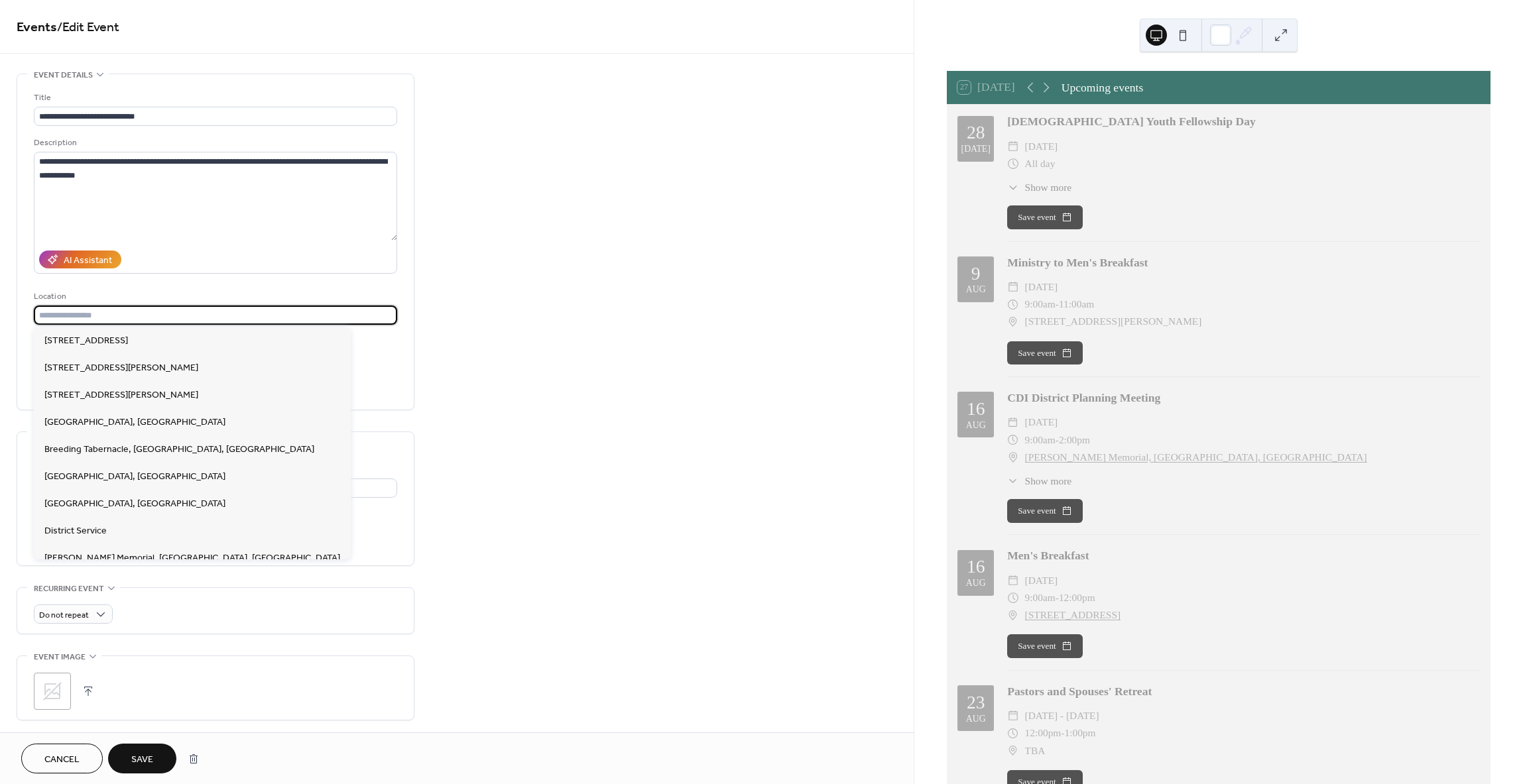 click at bounding box center (215, 315) 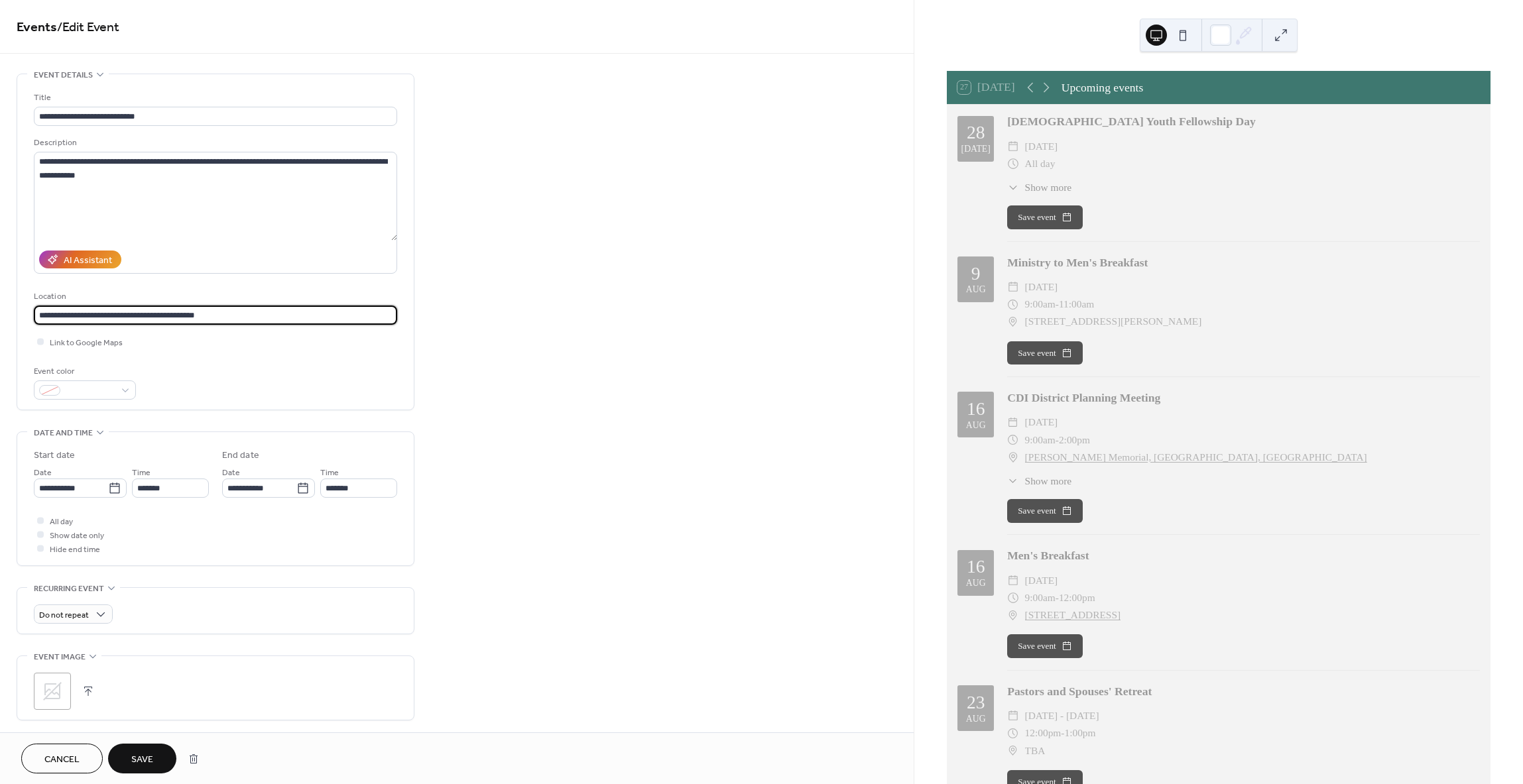 click on "**********" at bounding box center [215, 315] 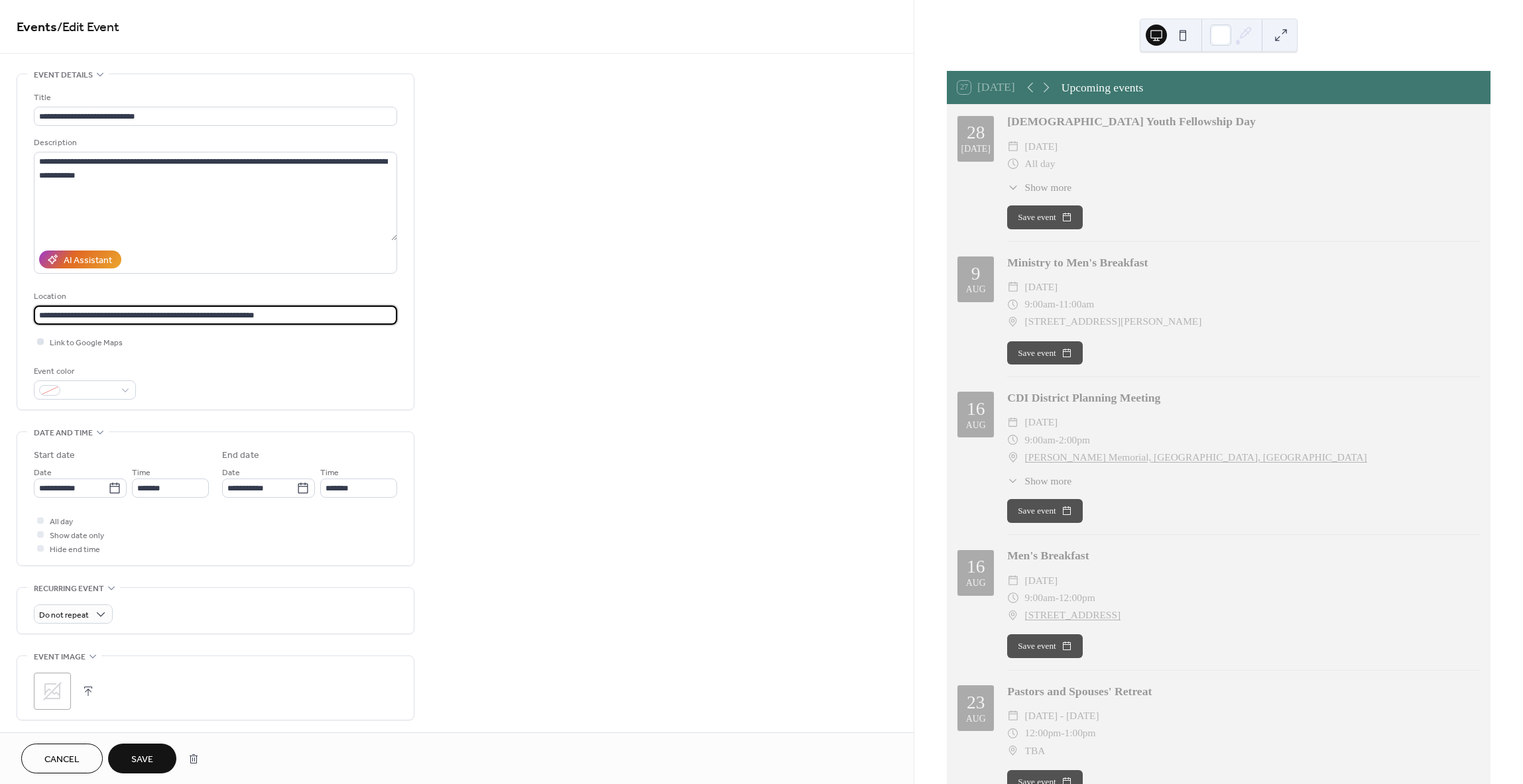 type on "**********" 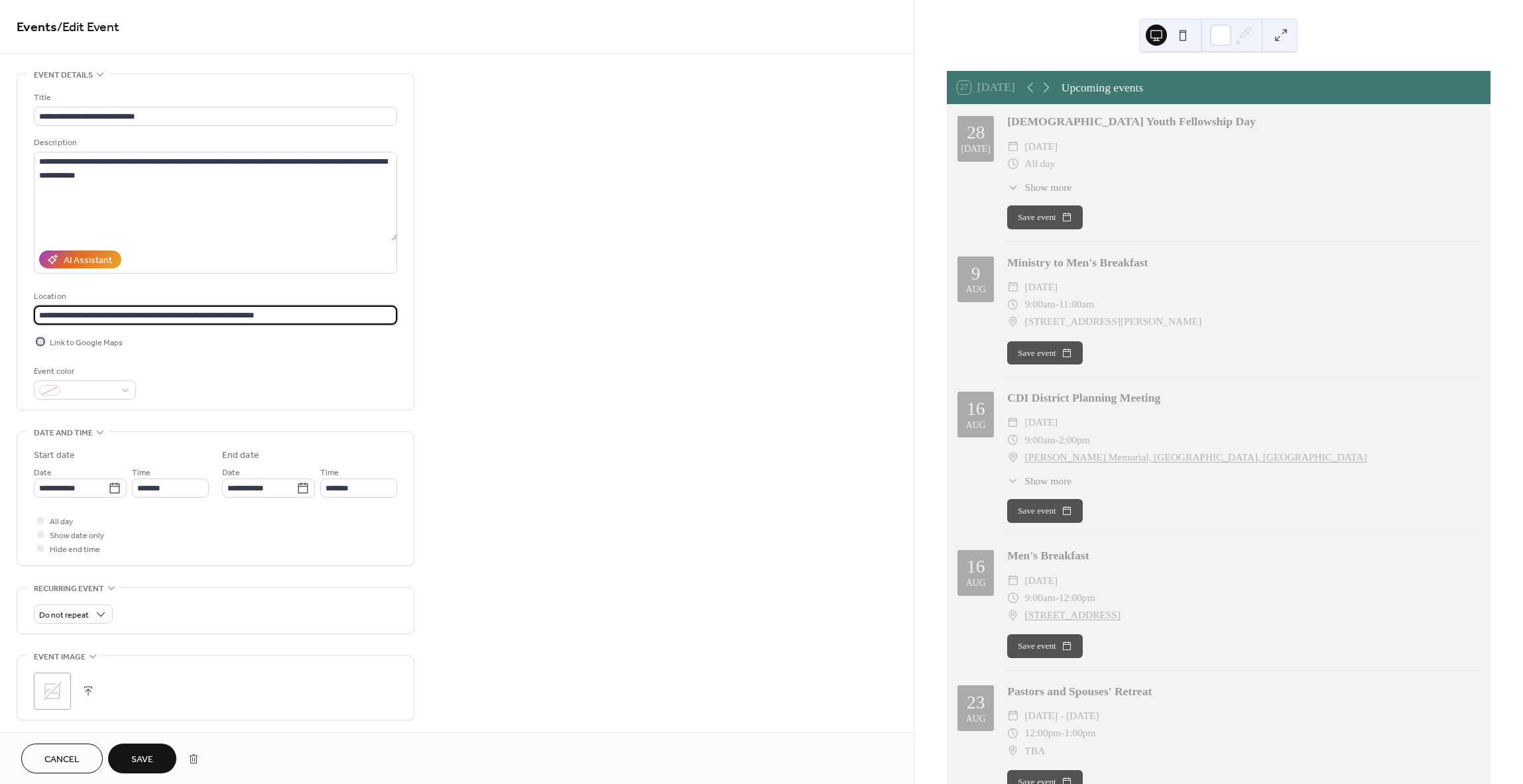 click on "Link to Google Maps" at bounding box center [86, 343] 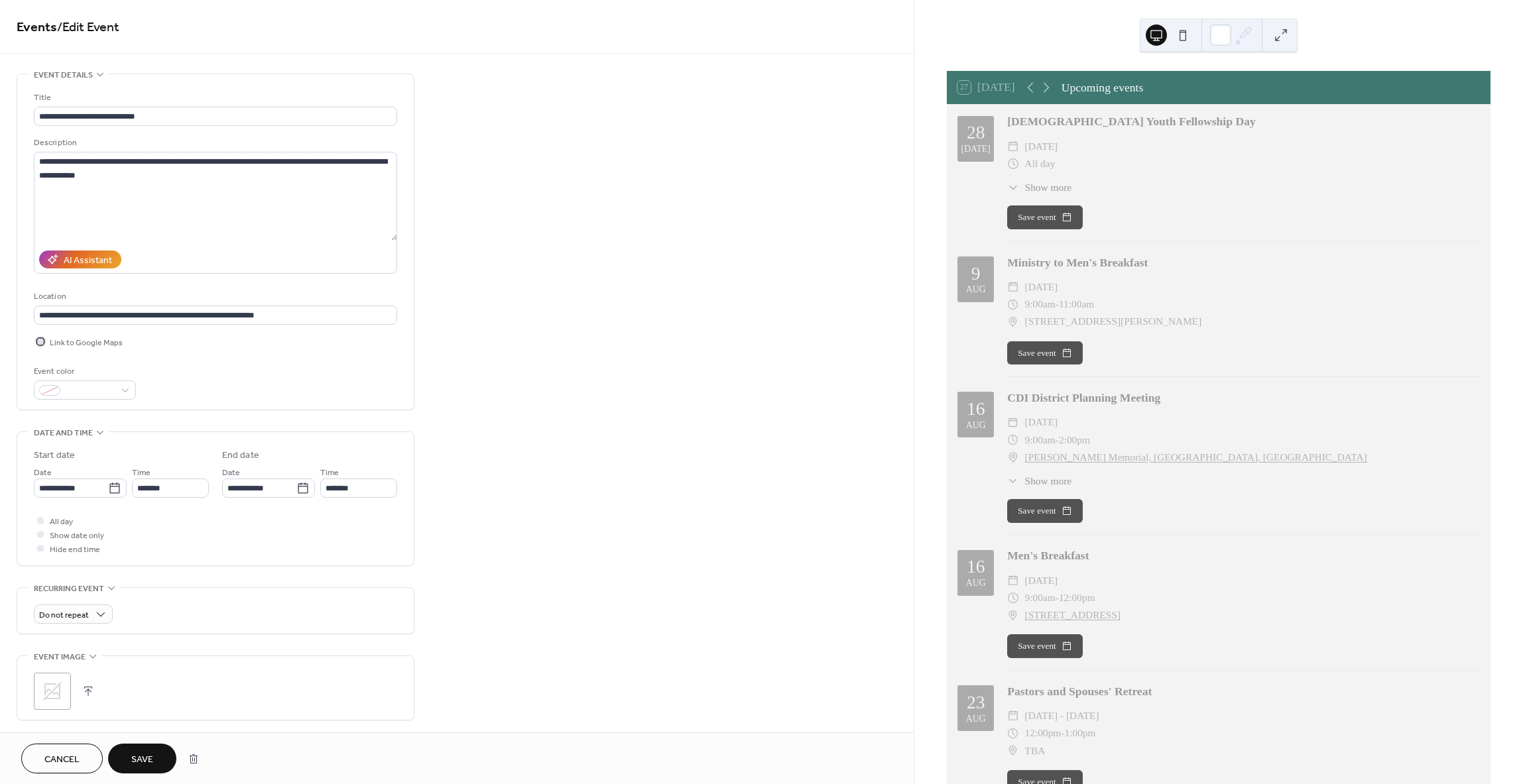 click on "Link to Google Maps" at bounding box center (86, 343) 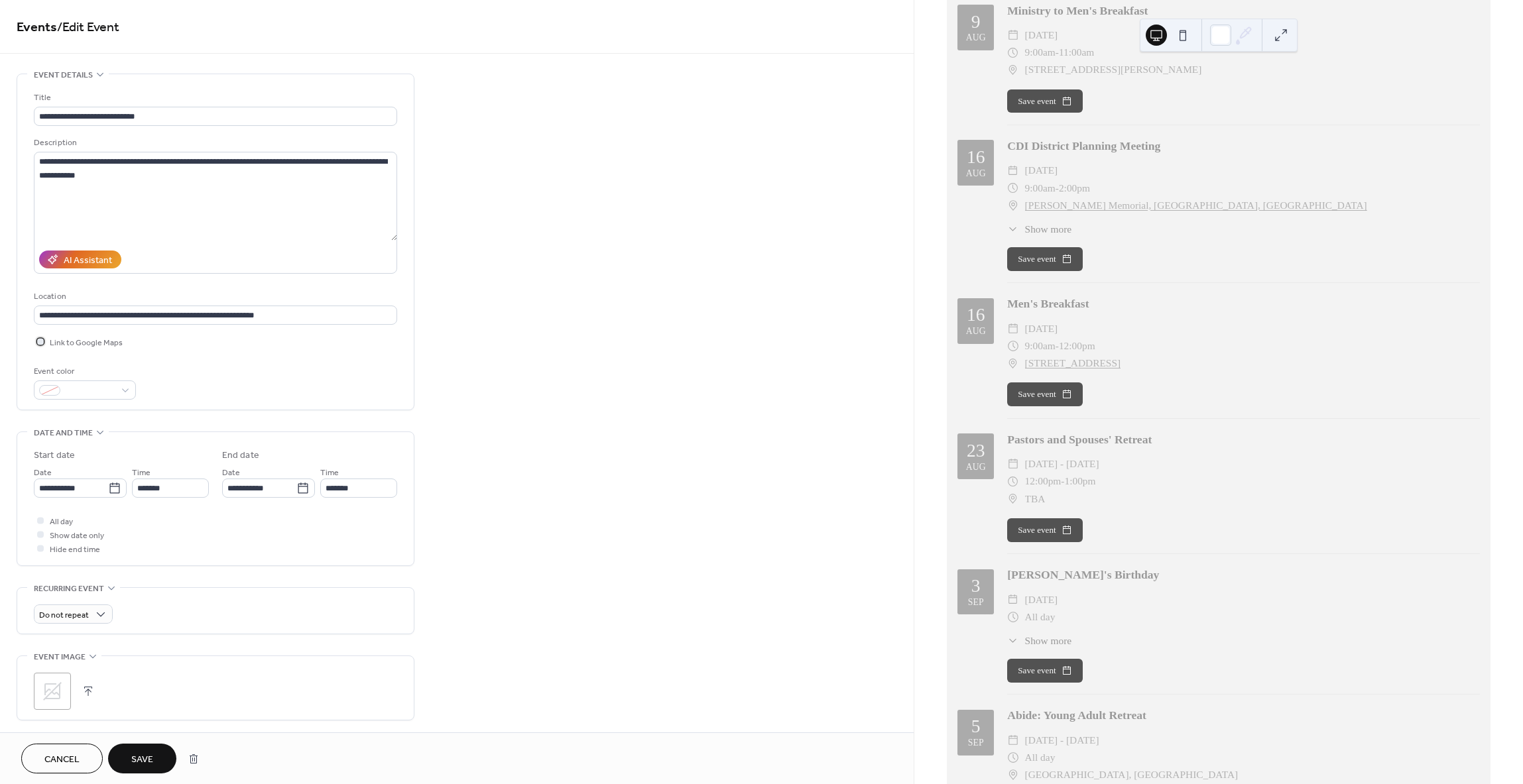 scroll, scrollTop: 265, scrollLeft: 0, axis: vertical 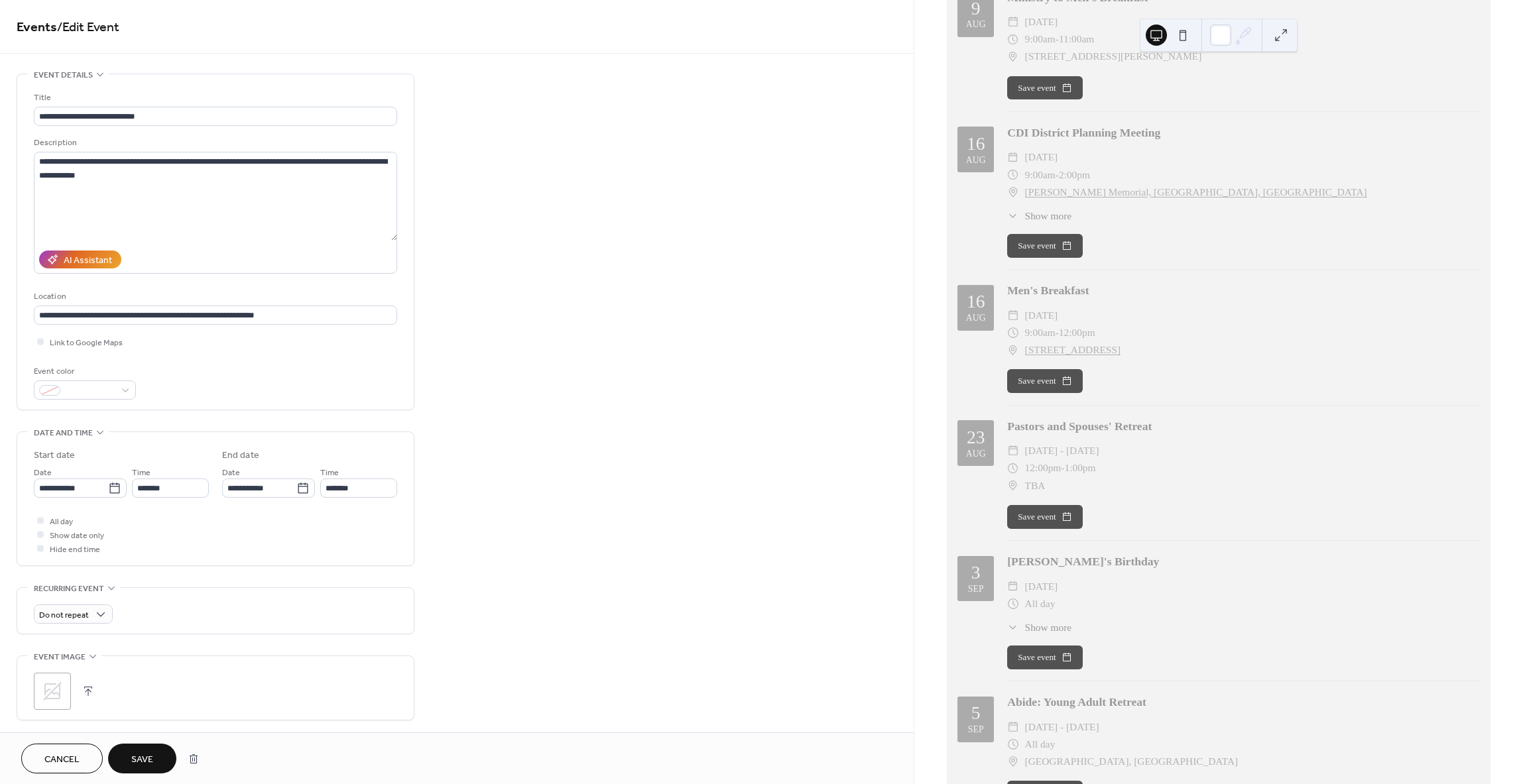 click on "Harris Memorial, Dayton, OH" at bounding box center [1196, 192] 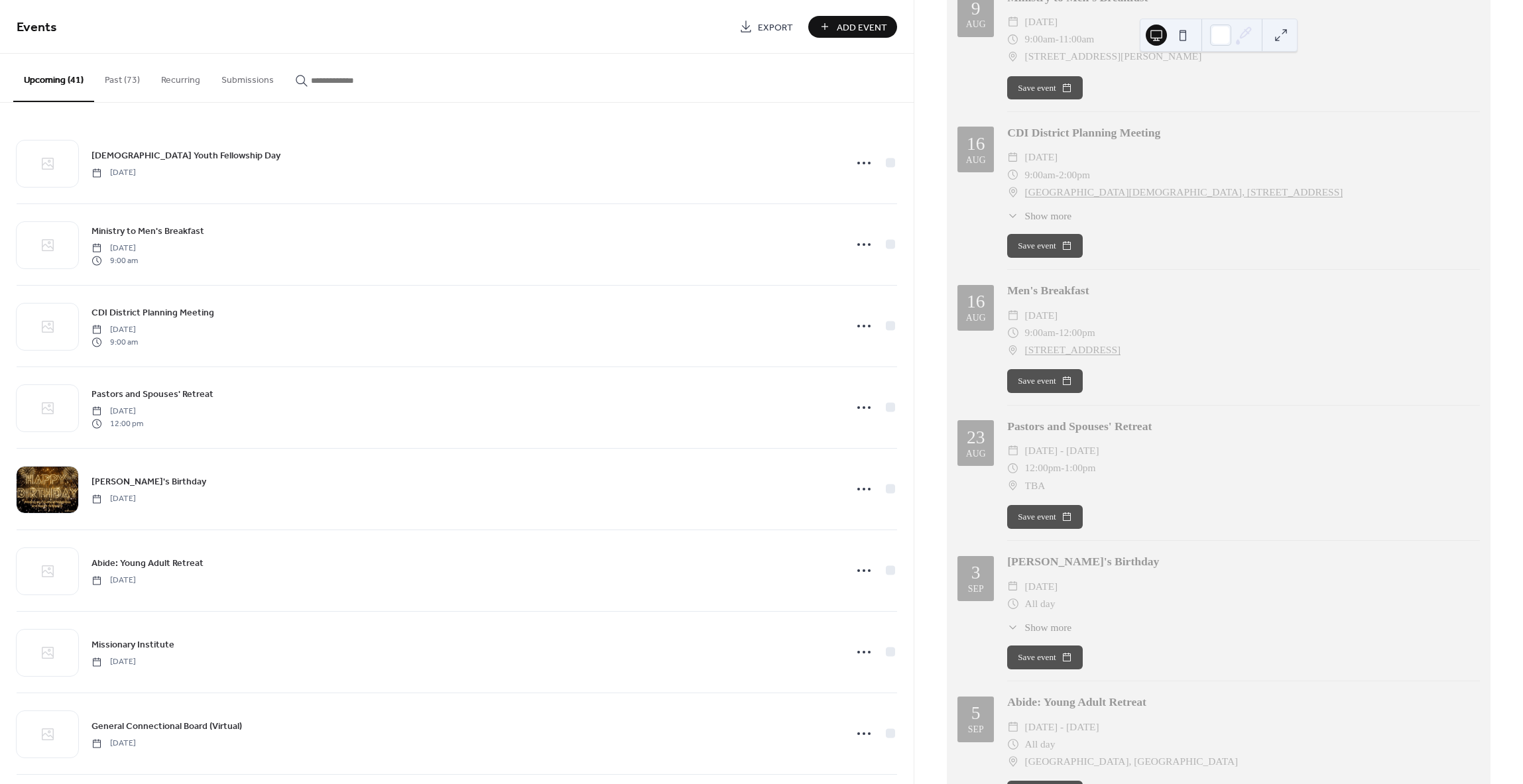click on "People's Community Church, 2525 Gettysburg Ave., Dayton, OH 45416" at bounding box center [1184, 192] 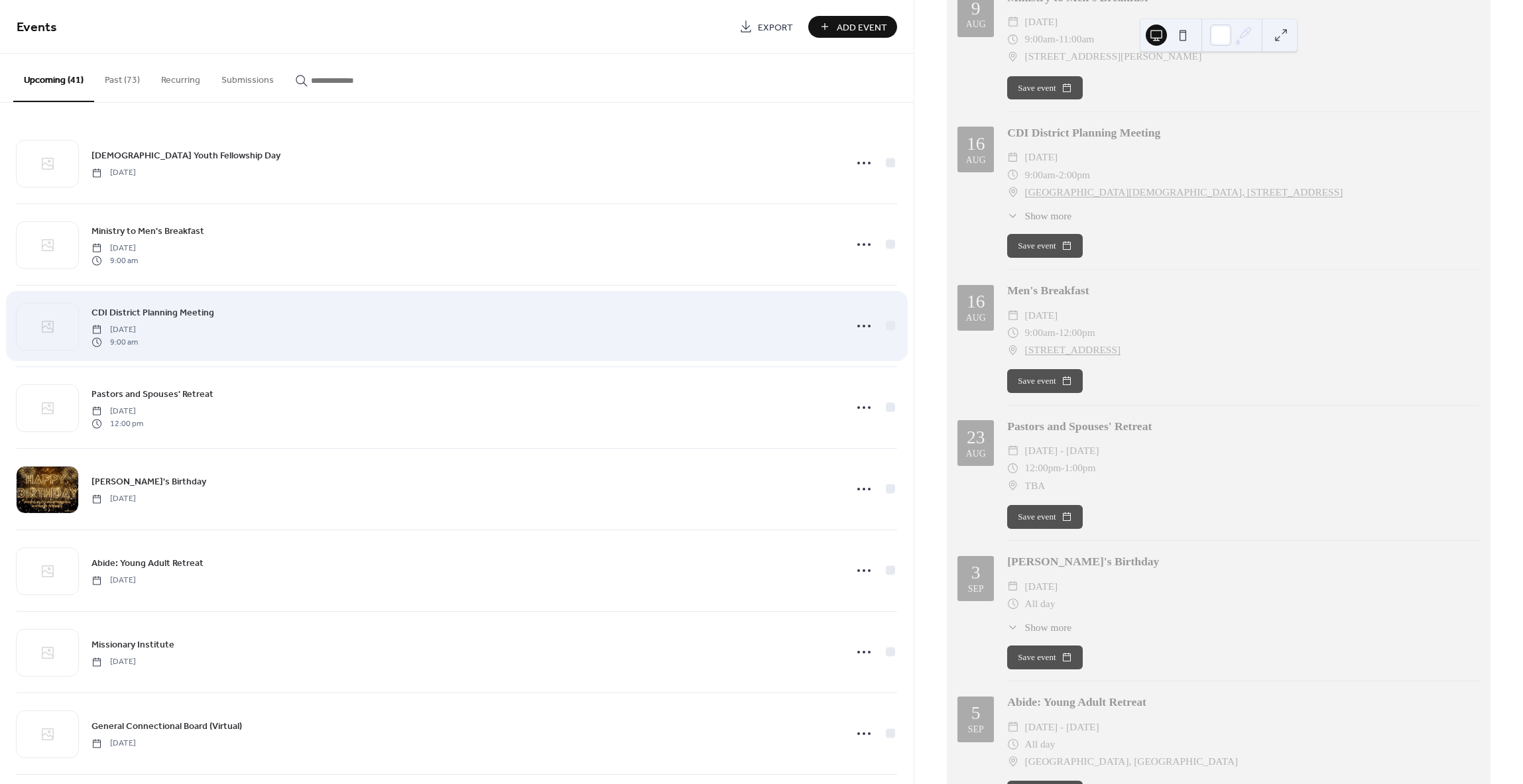 scroll, scrollTop: 66, scrollLeft: 0, axis: vertical 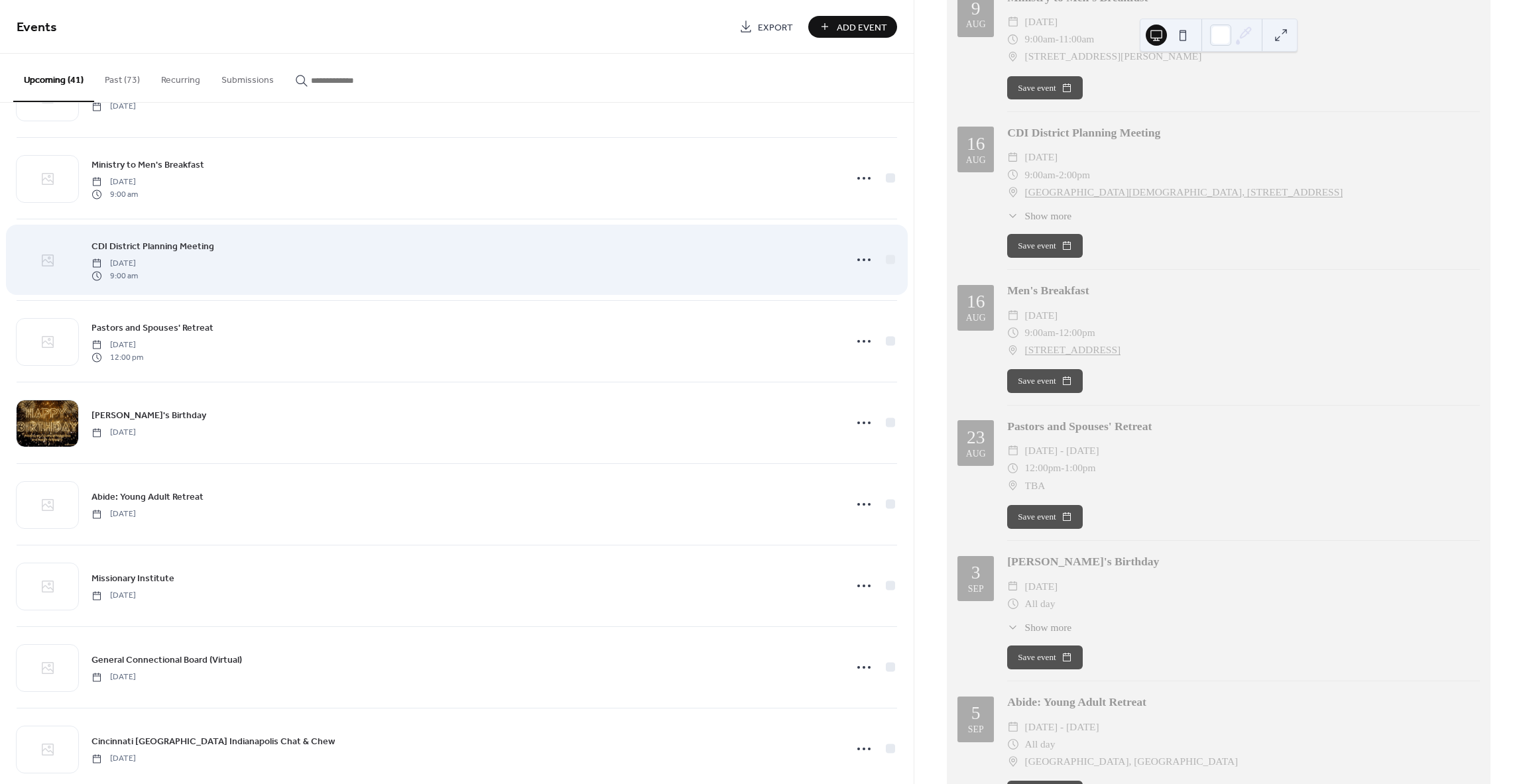 click 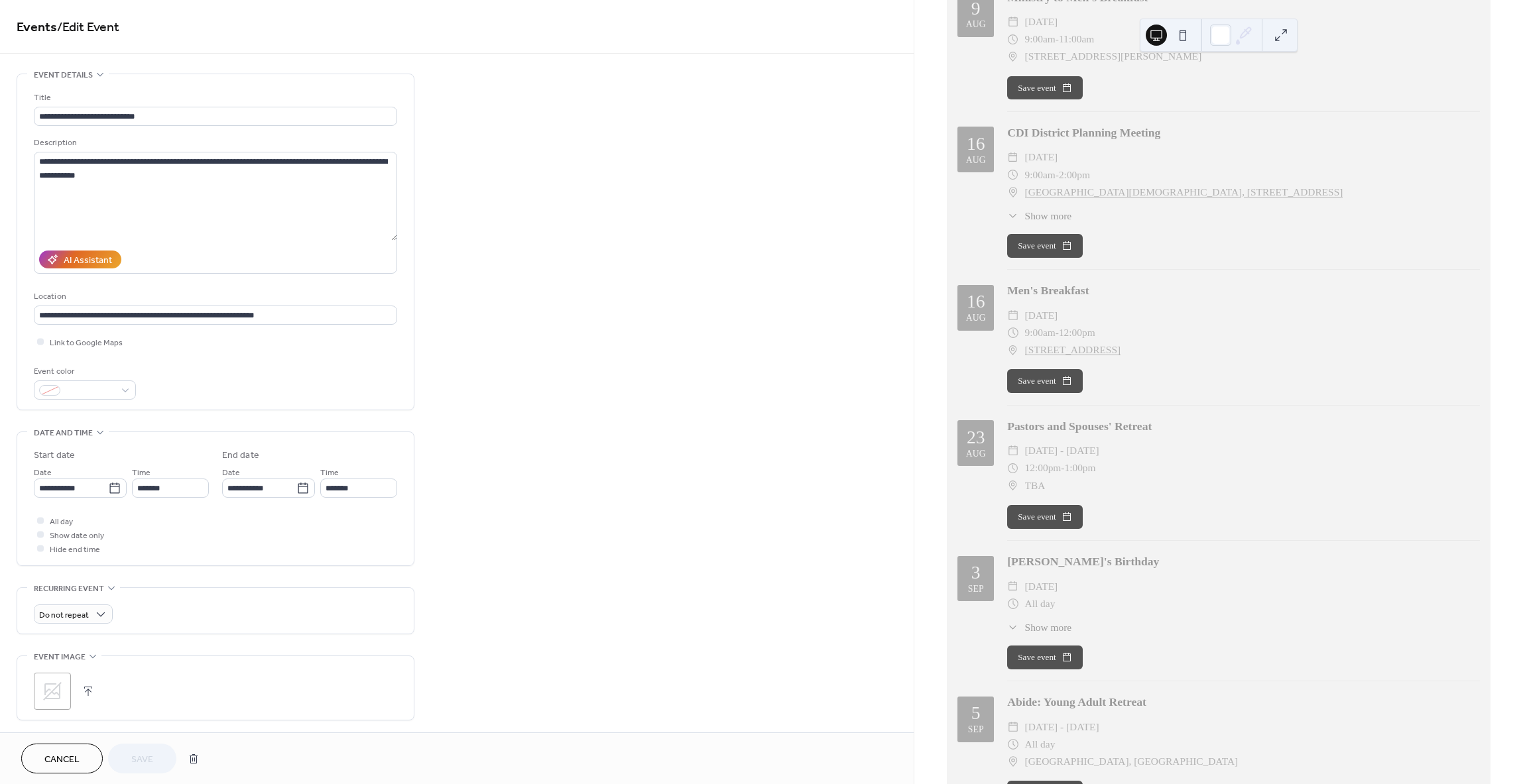 click 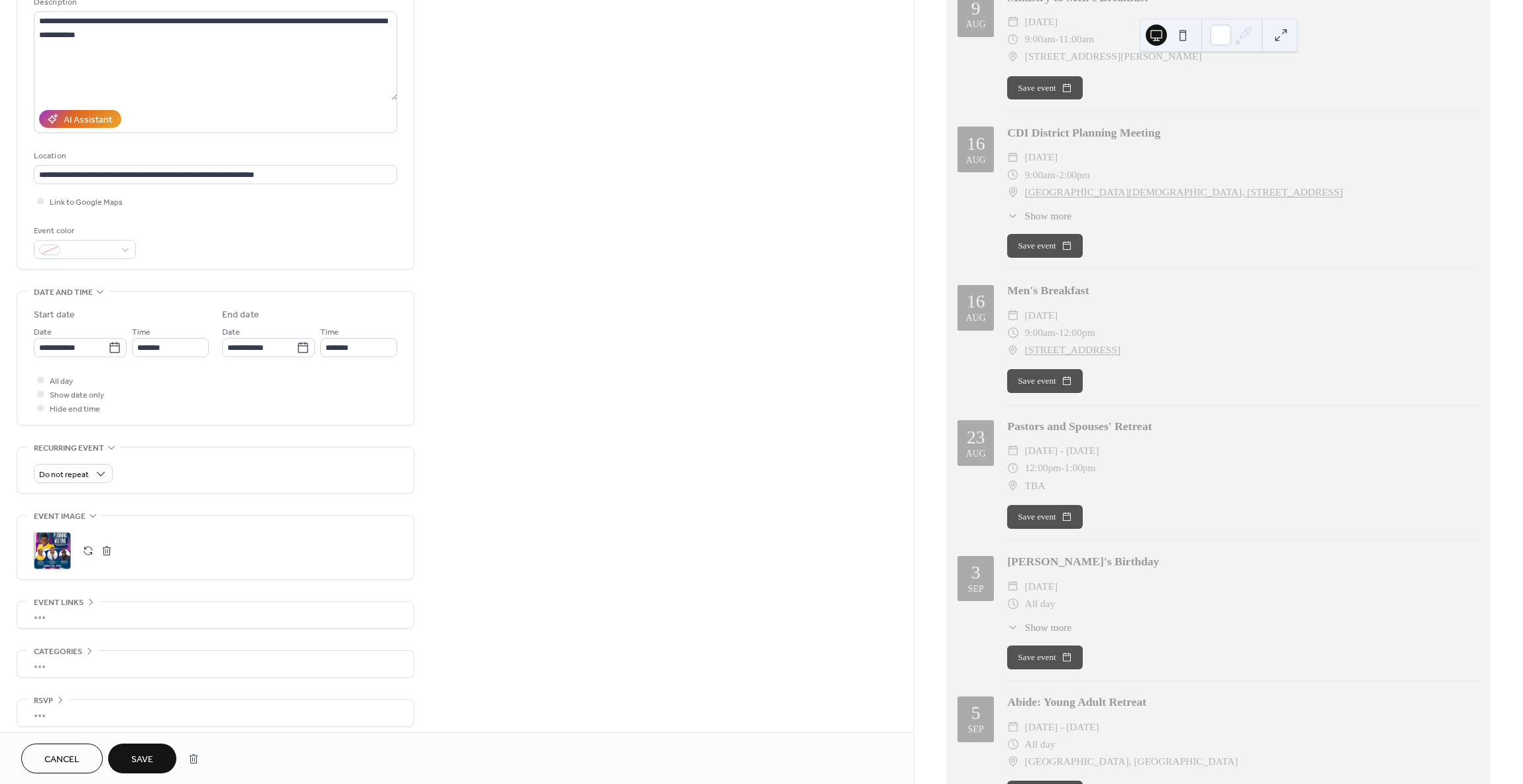 scroll, scrollTop: 148, scrollLeft: 0, axis: vertical 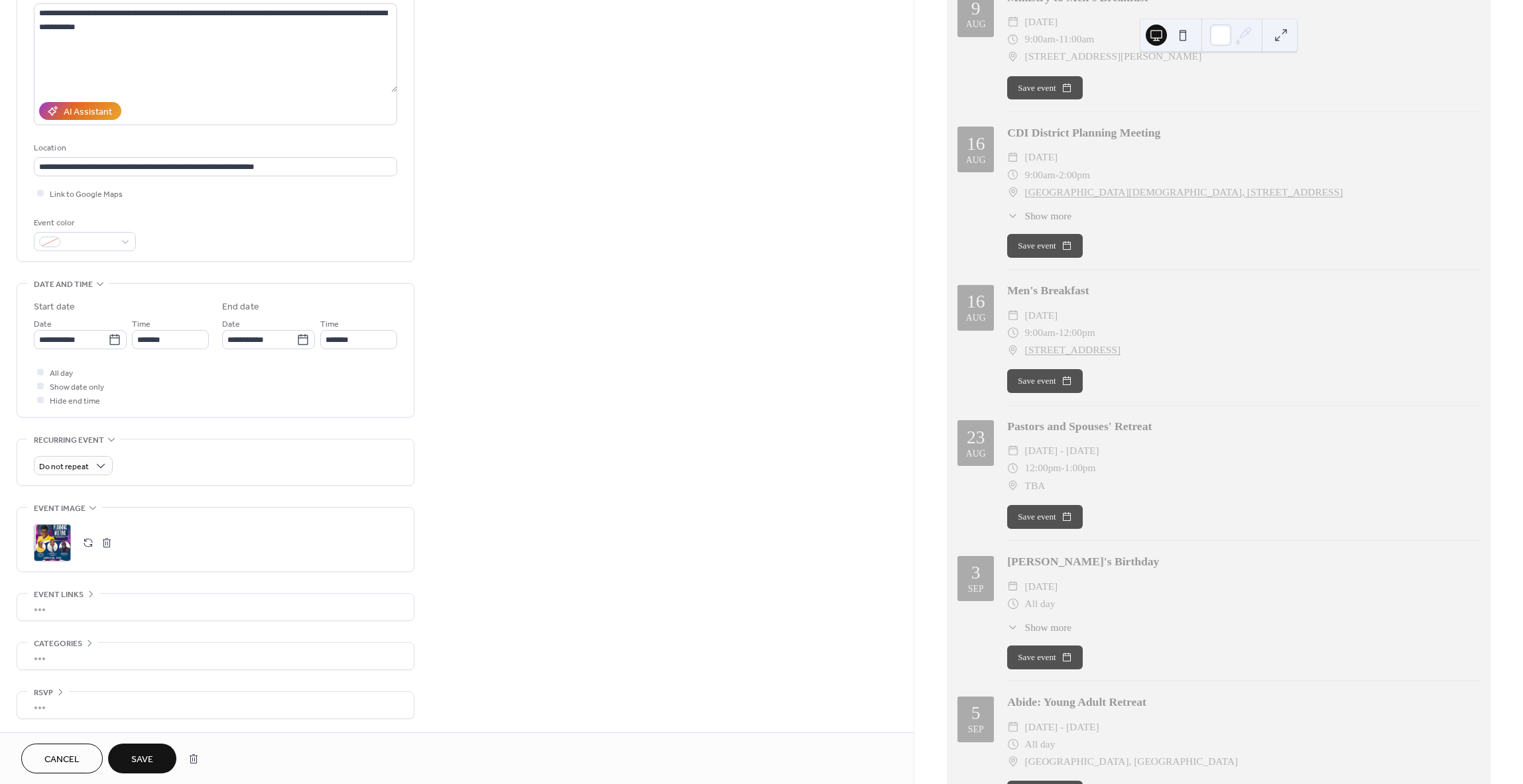 click on "Save" at bounding box center [142, 759] 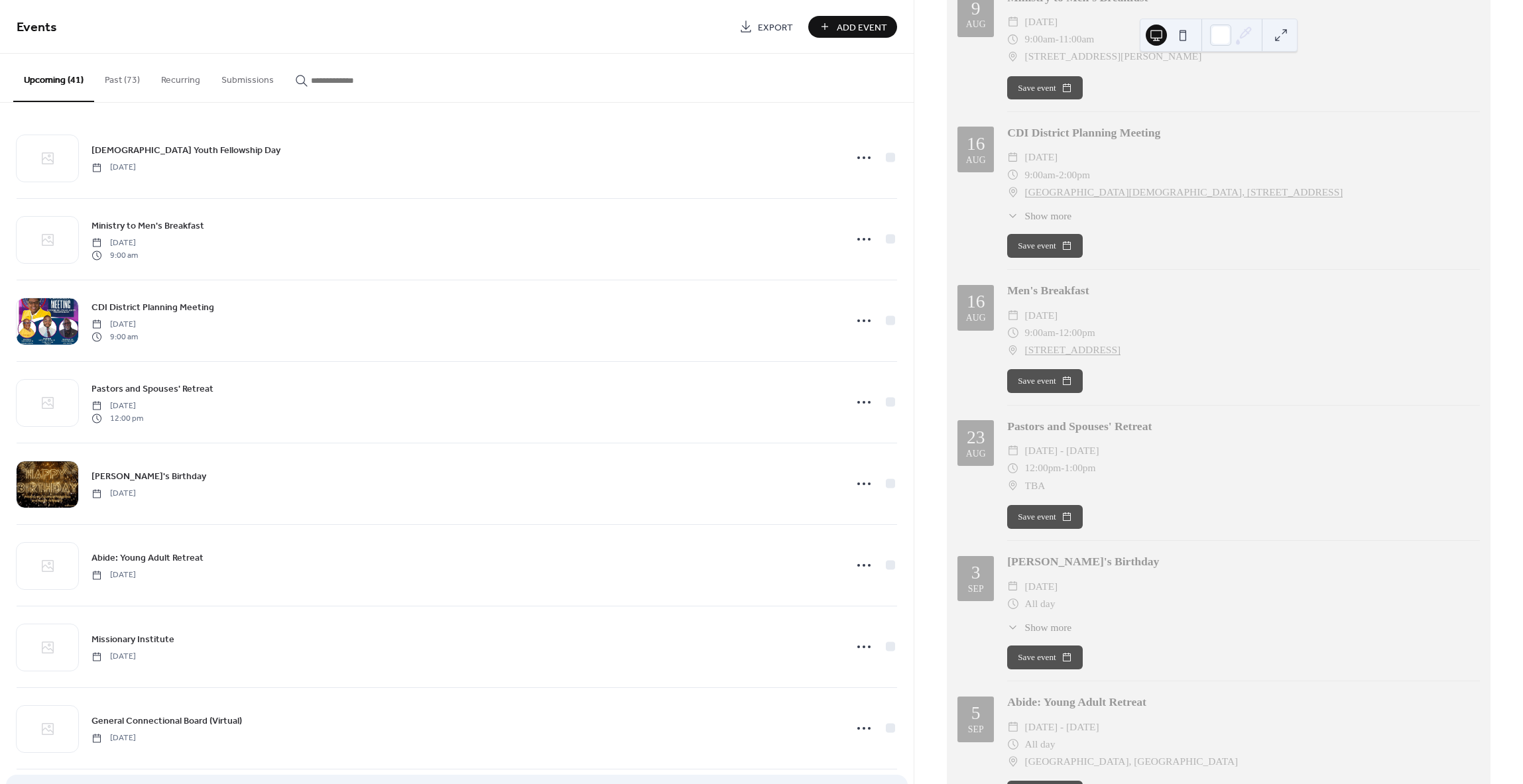 scroll, scrollTop: 0, scrollLeft: 0, axis: both 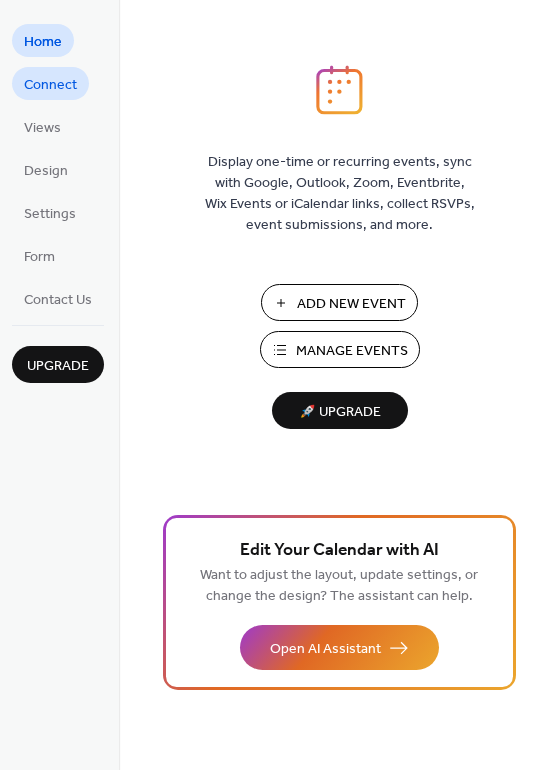 click on "Connect" at bounding box center [50, 85] 